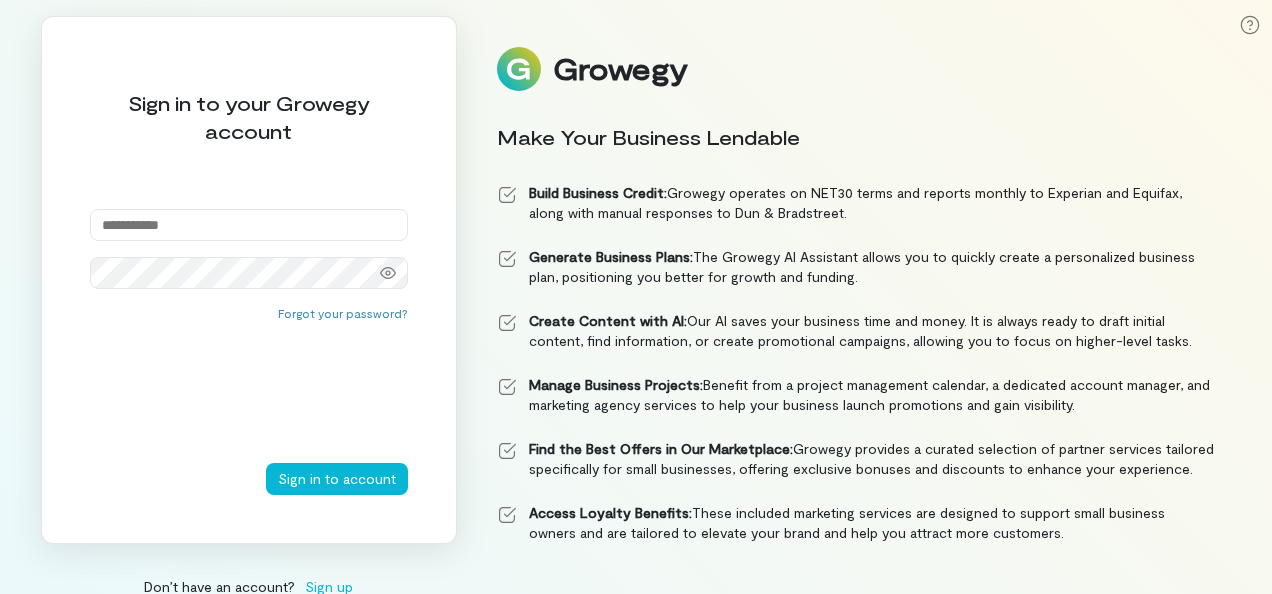 scroll, scrollTop: 0, scrollLeft: 0, axis: both 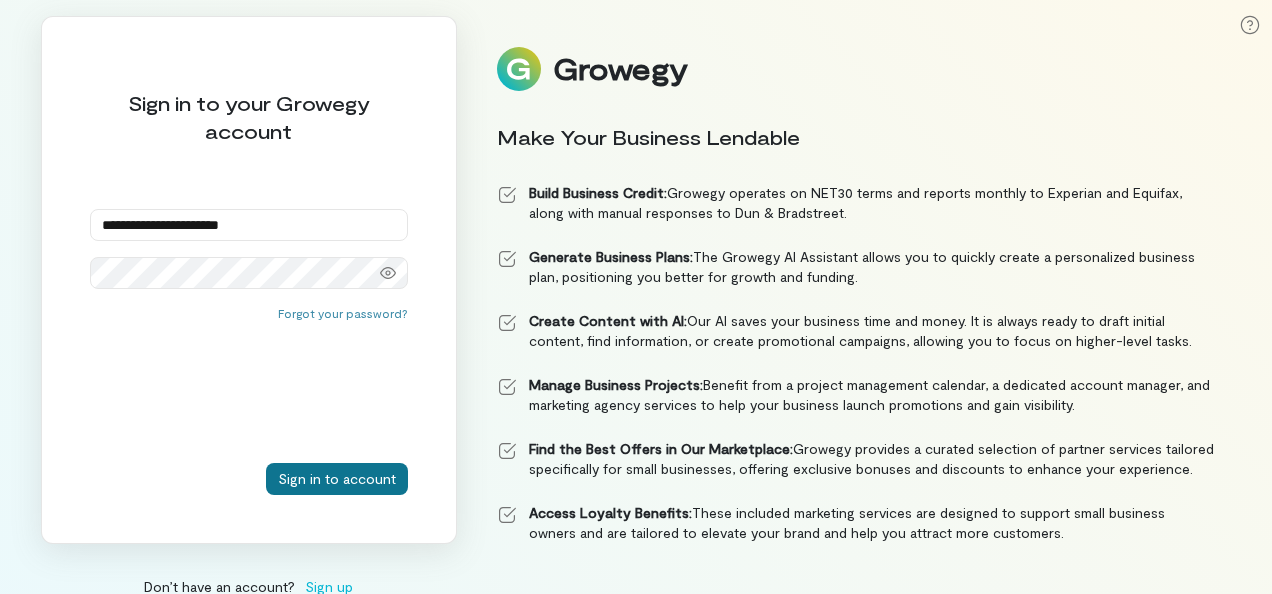 click on "Sign in to account" at bounding box center [337, 479] 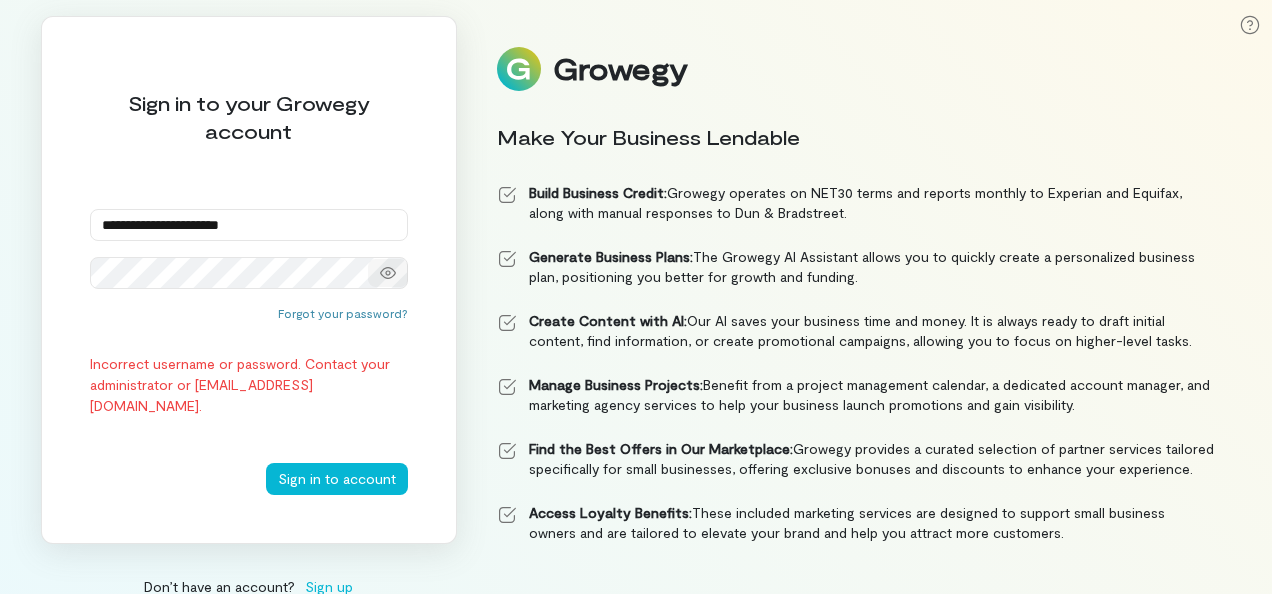 click 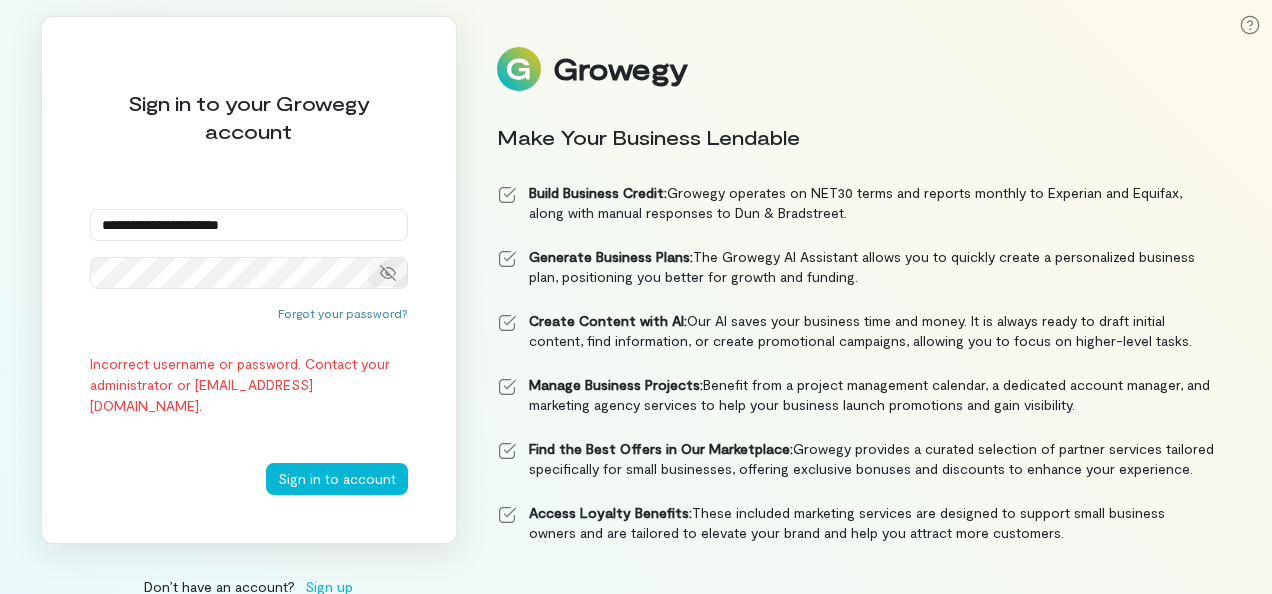 click on "Sign in to account" at bounding box center [337, 479] 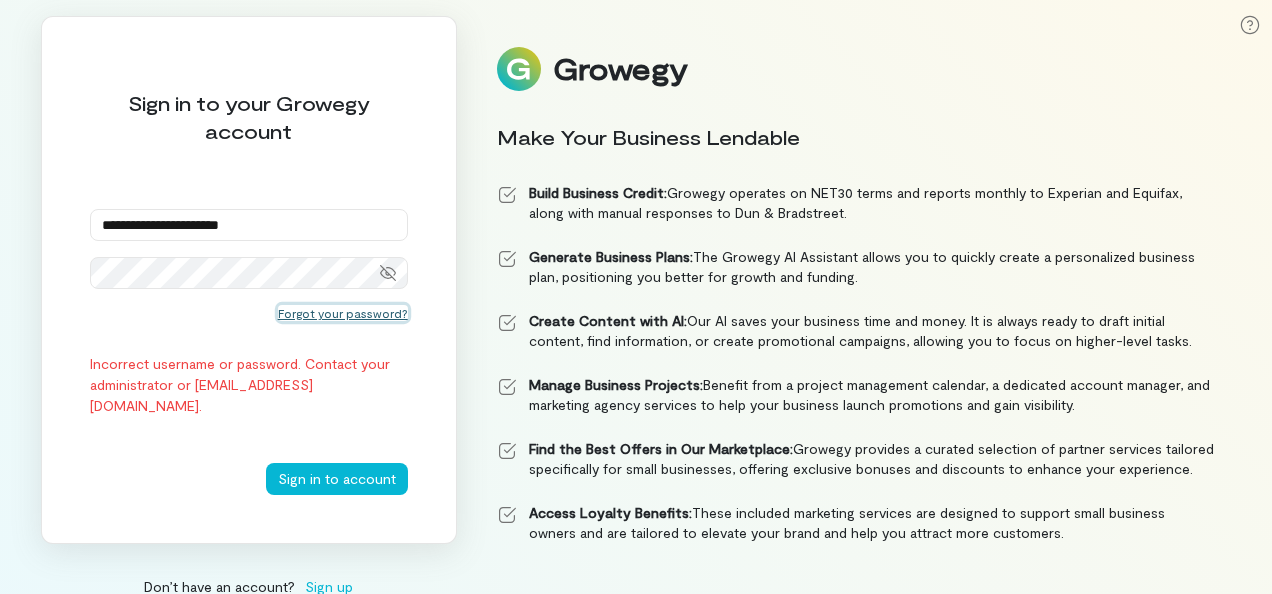 click on "Forgot your password?" at bounding box center [343, 313] 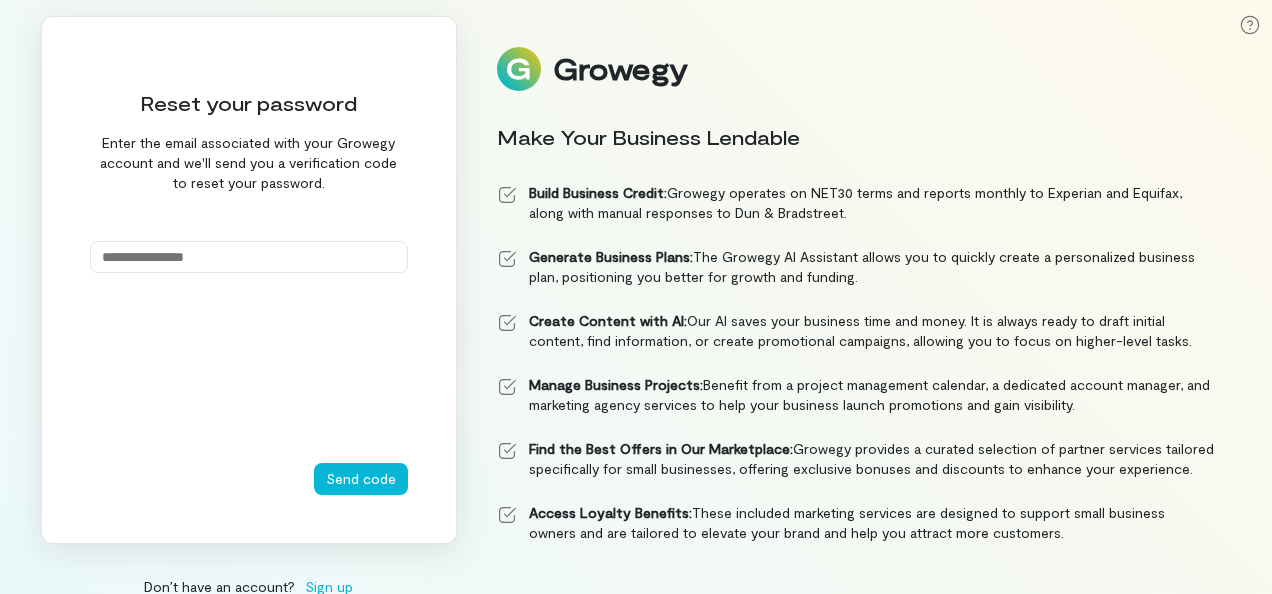 click at bounding box center [249, 257] 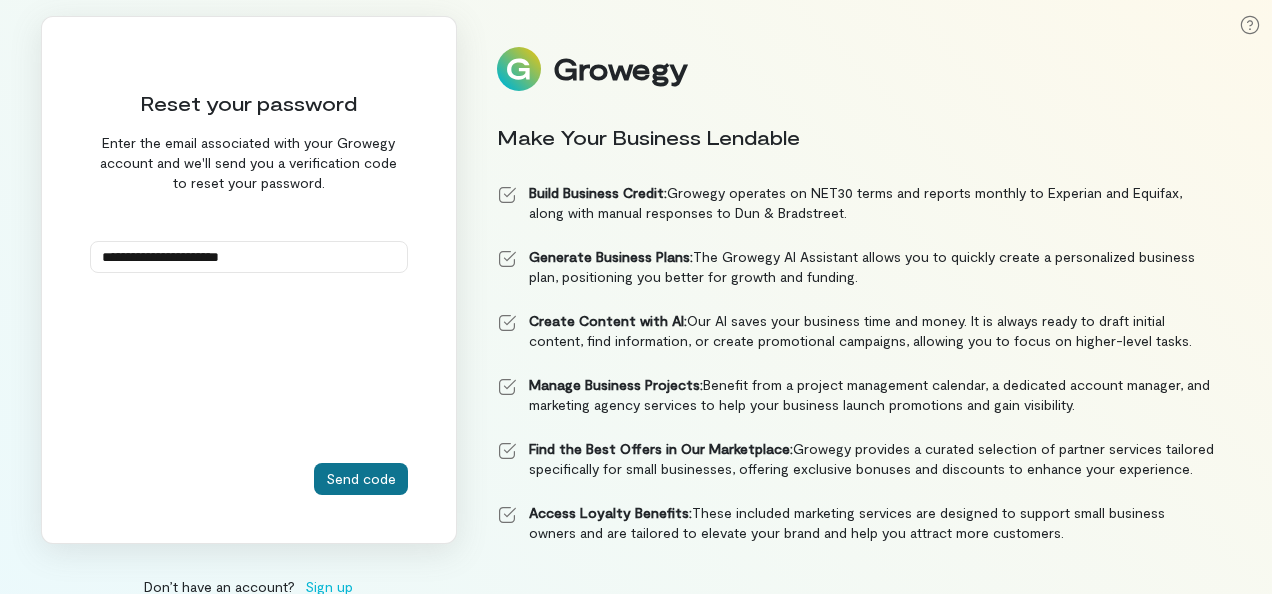 click on "Send code" at bounding box center [361, 479] 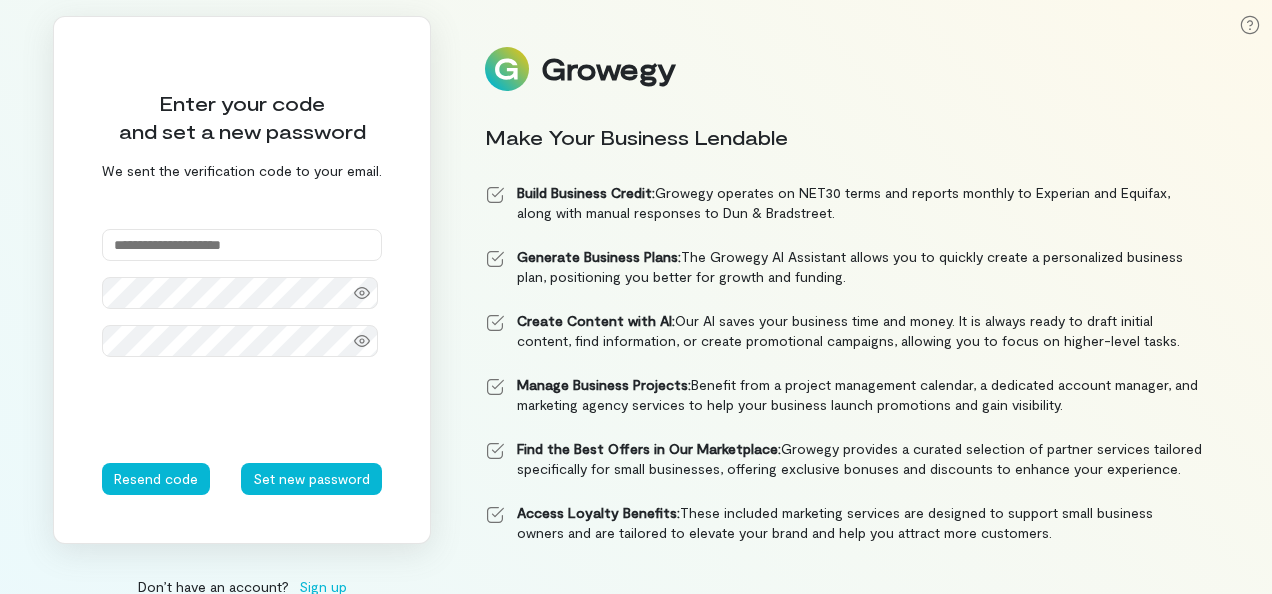 click at bounding box center [242, 245] 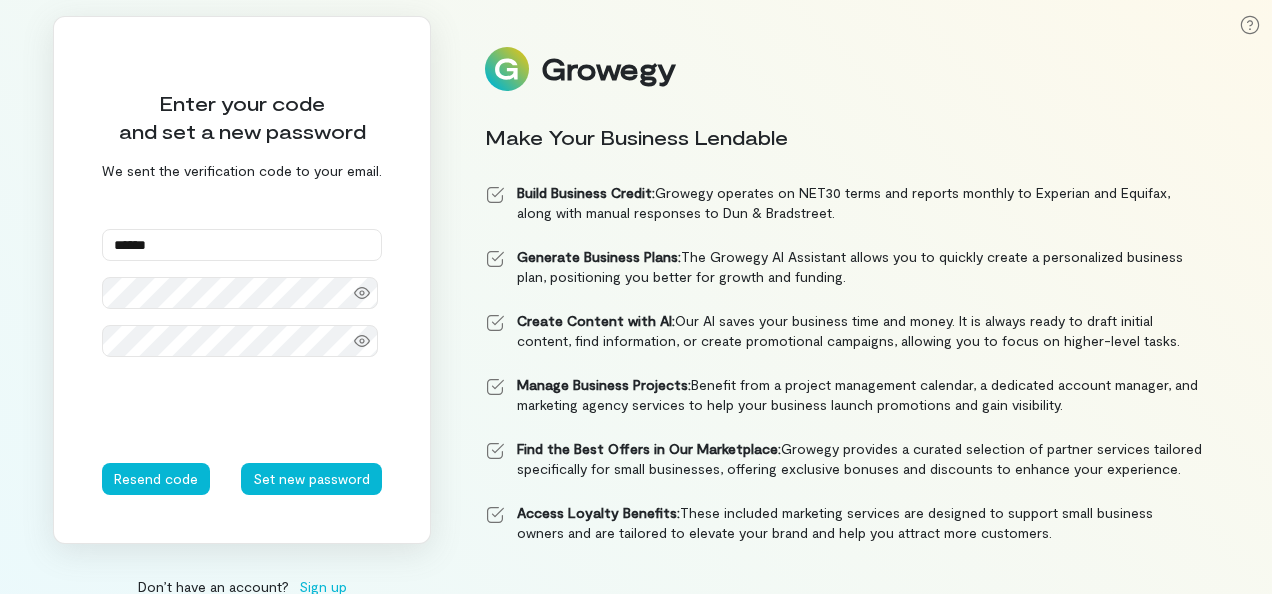 type on "******" 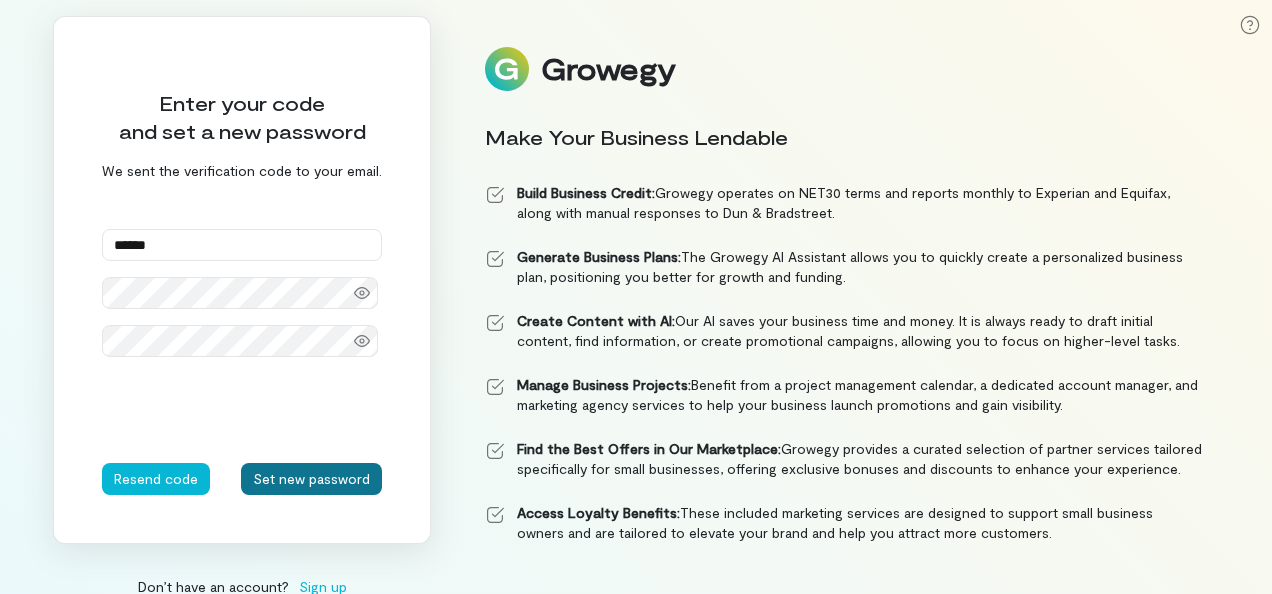 click on "Set new password" at bounding box center (311, 479) 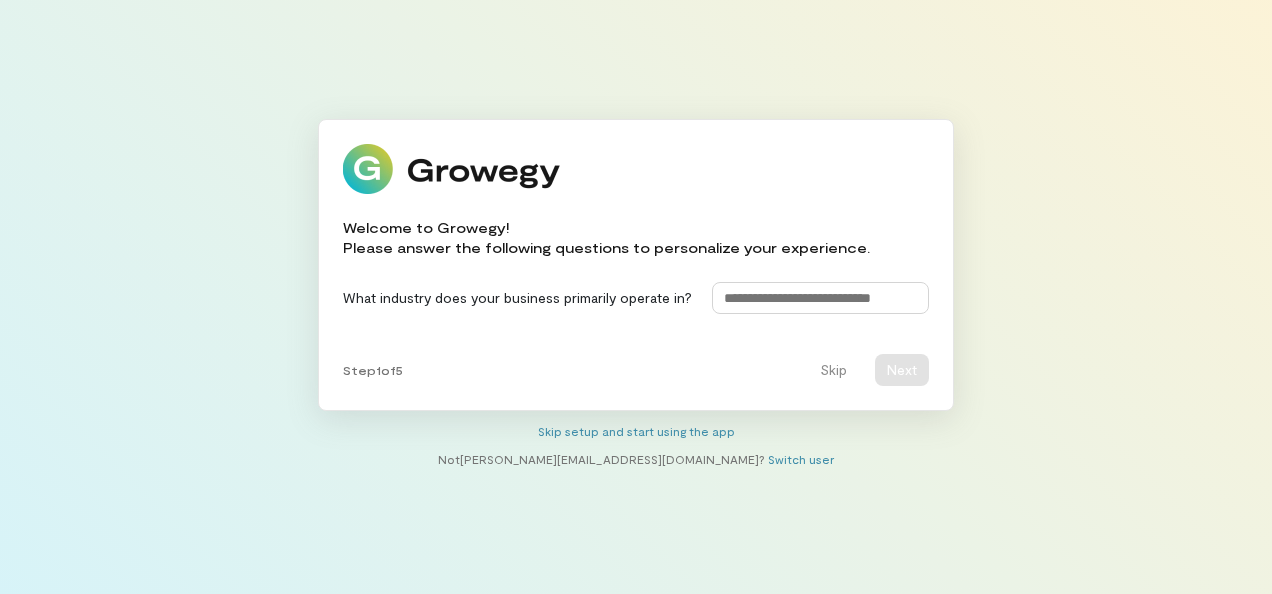 click at bounding box center (820, 298) 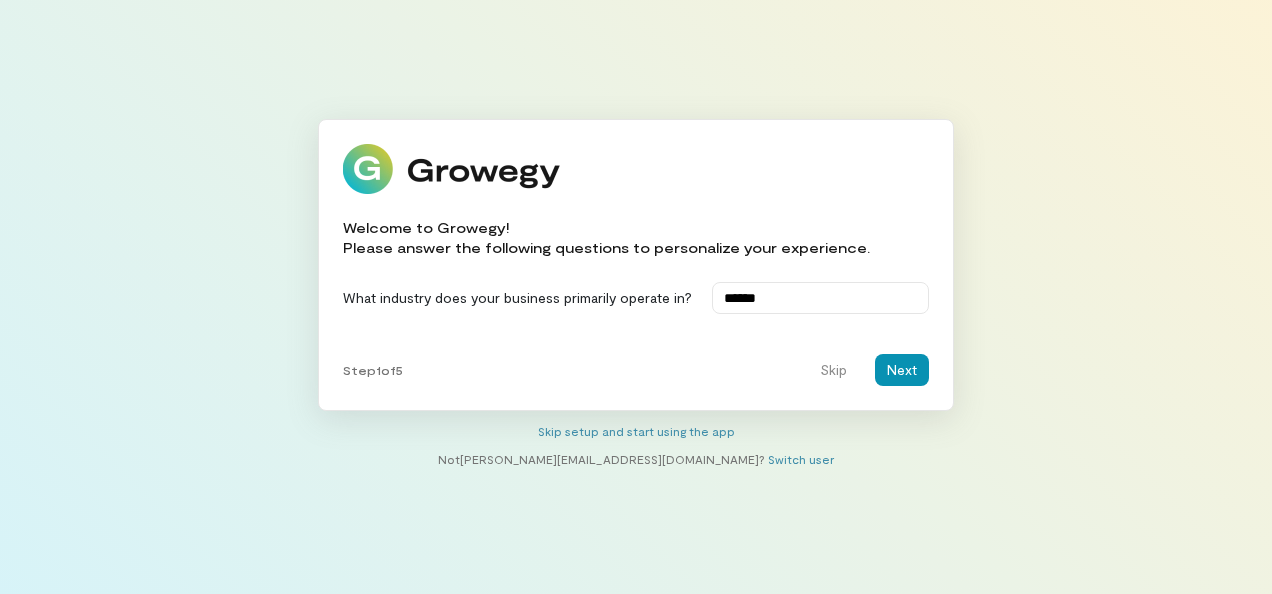 type on "******" 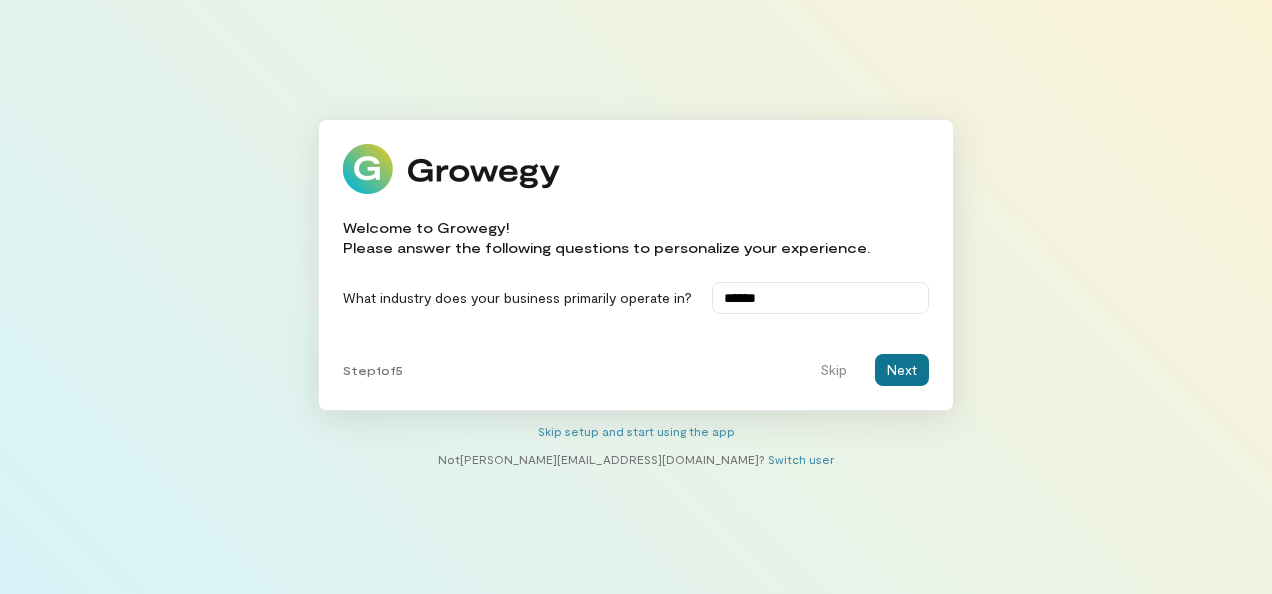 click on "Next" at bounding box center (902, 370) 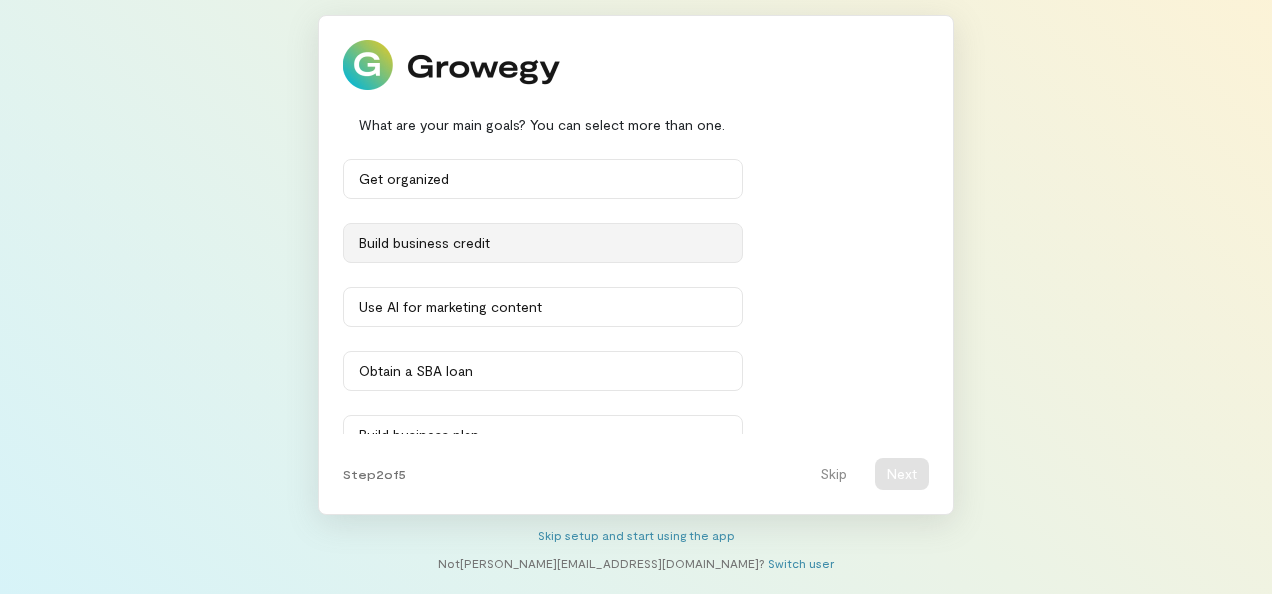 click on "Build business credit" at bounding box center [543, 243] 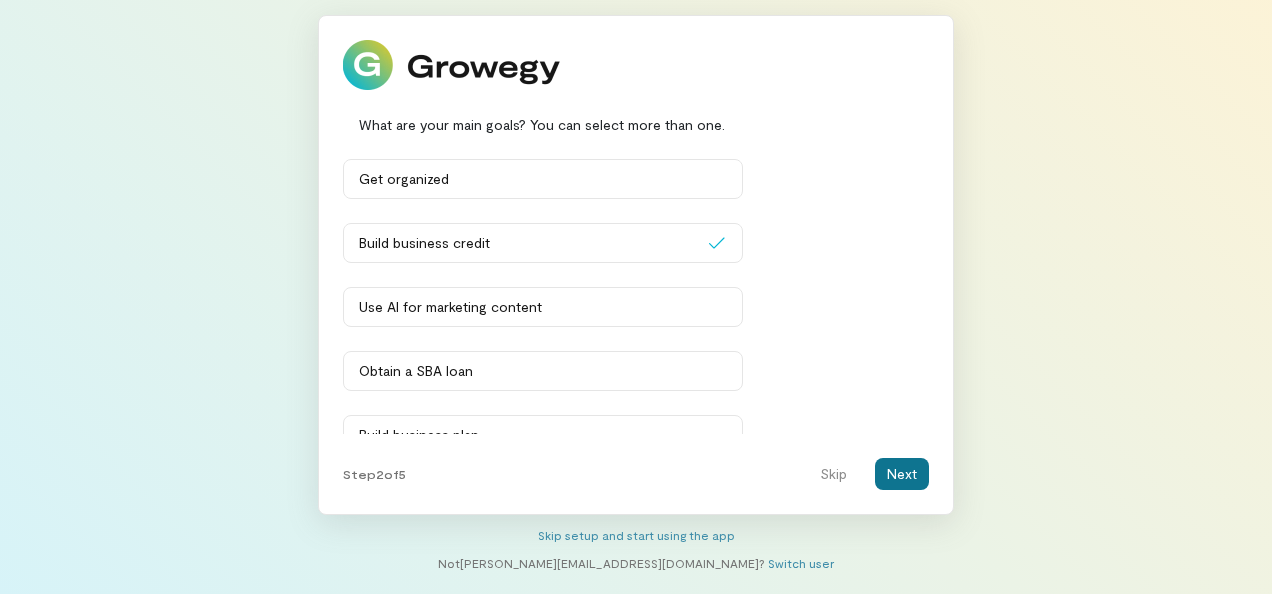 click on "Next" at bounding box center (902, 474) 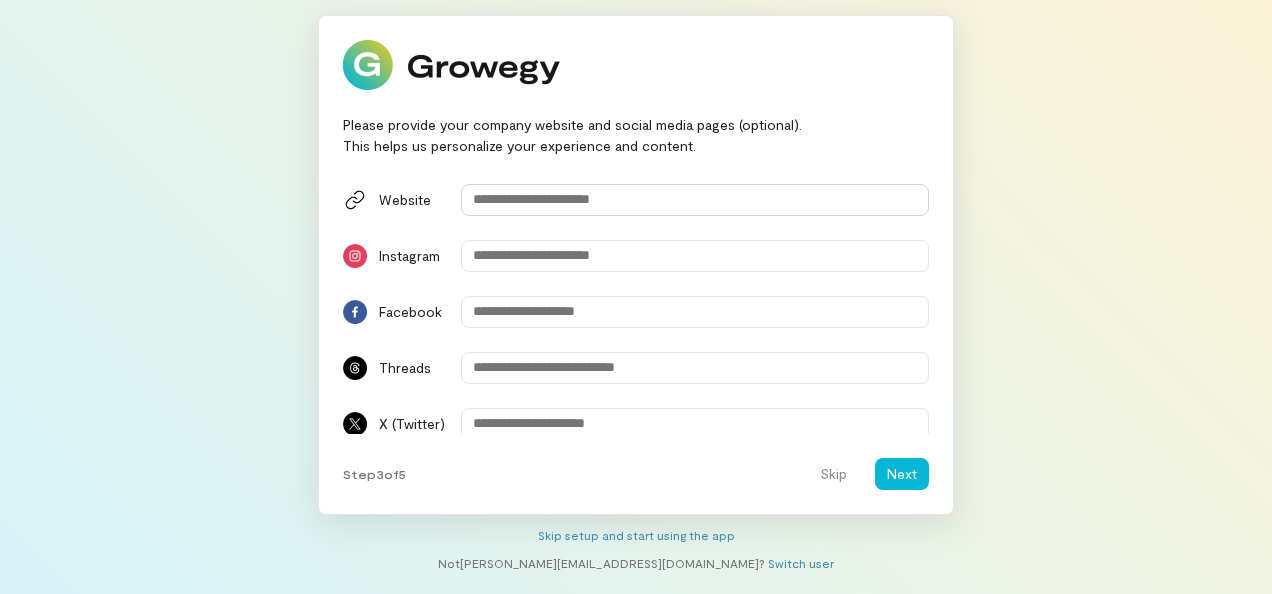 click at bounding box center [695, 200] 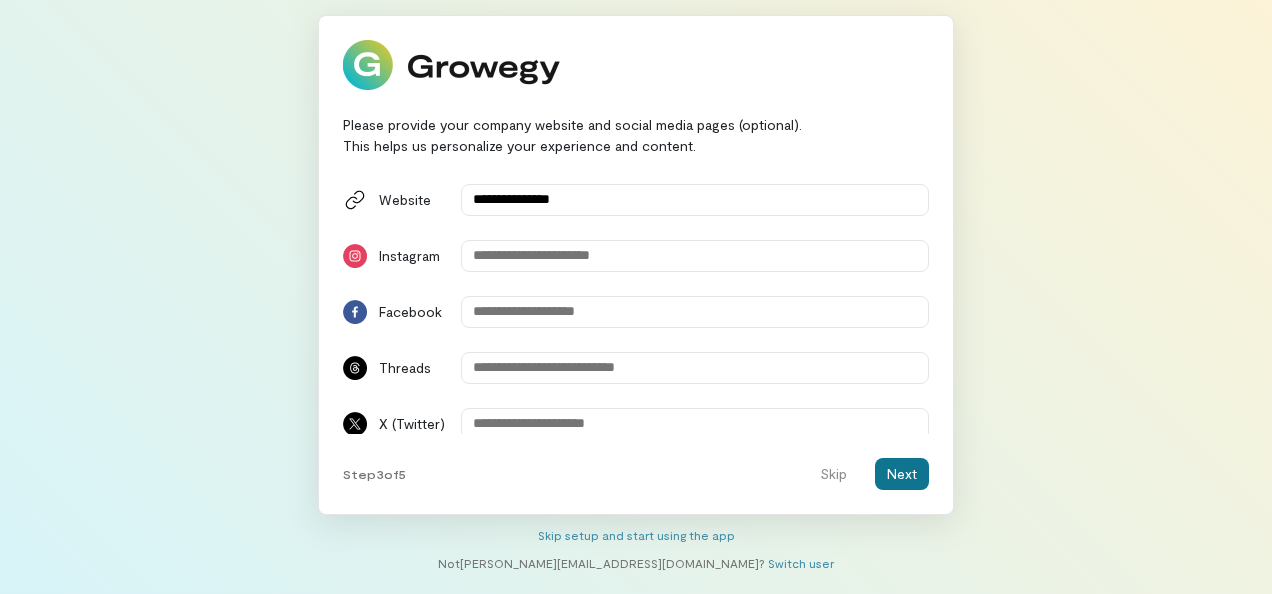 click on "Next" at bounding box center [902, 474] 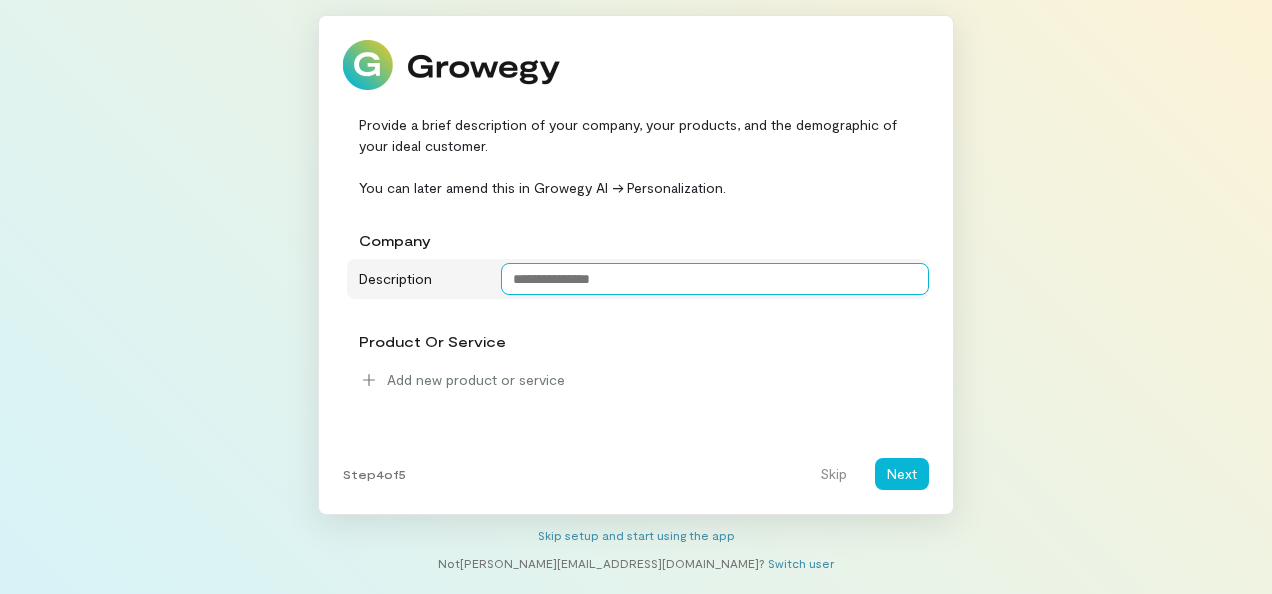 click at bounding box center [715, 279] 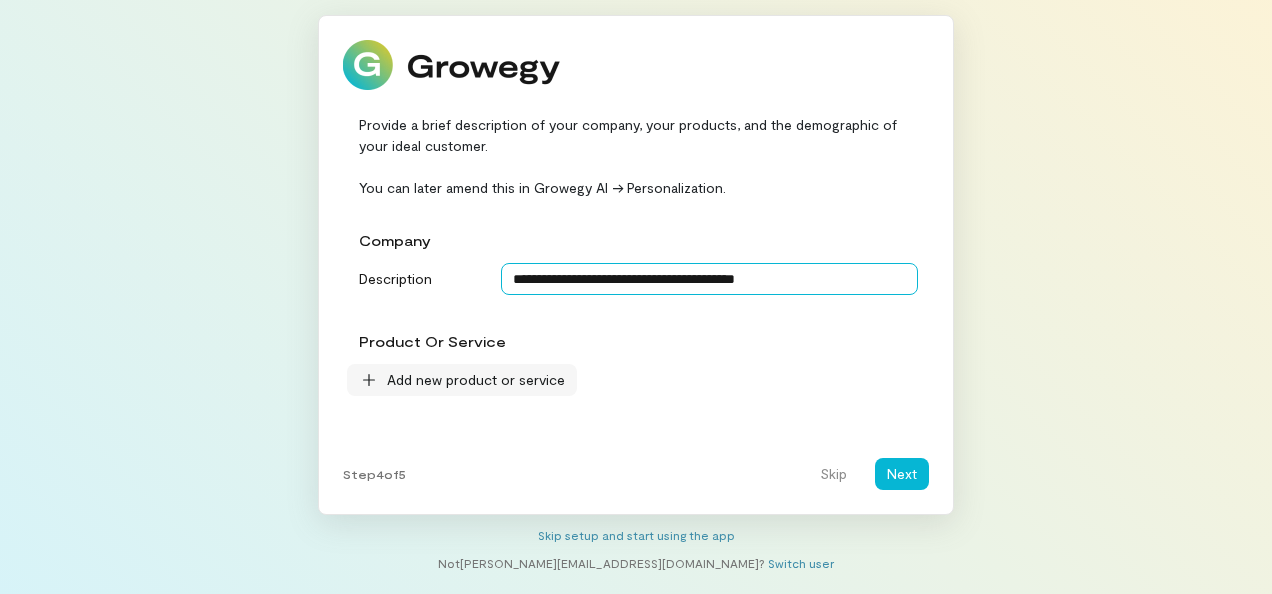 type on "**********" 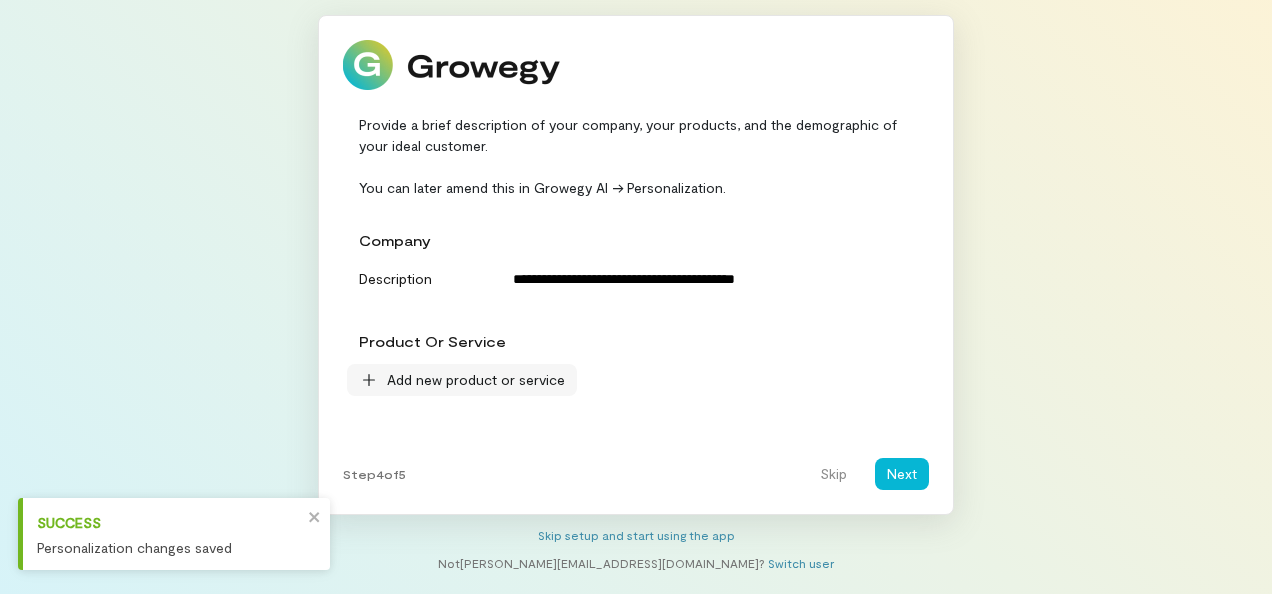 click on "Add new product or service" at bounding box center [476, 380] 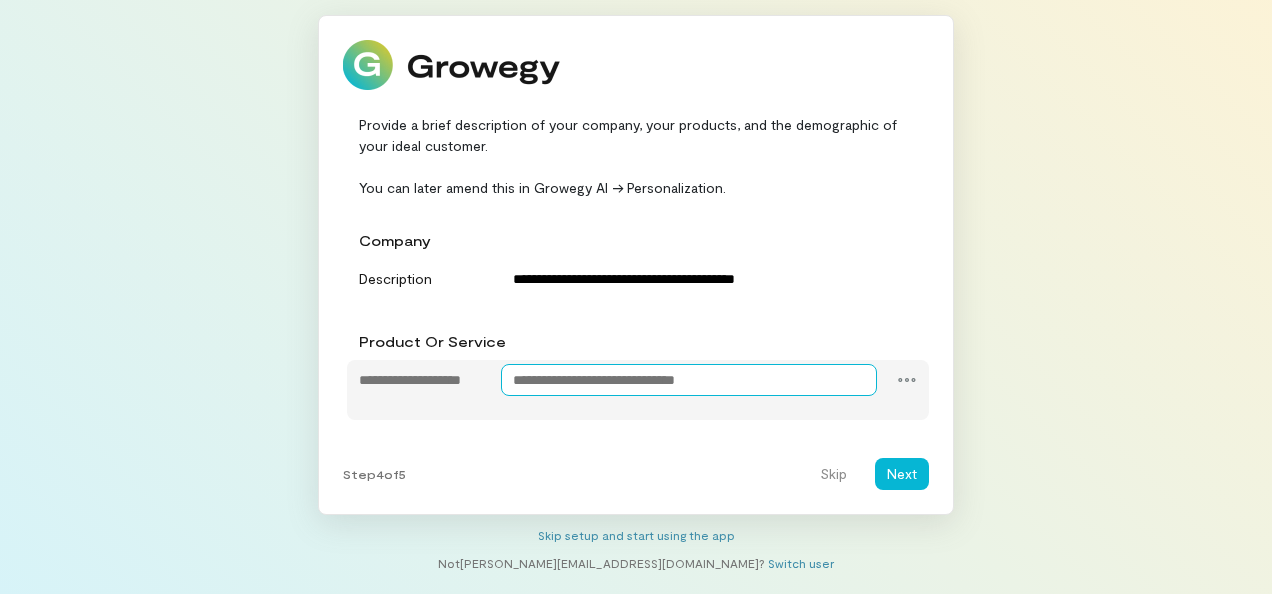 click at bounding box center (689, 380) 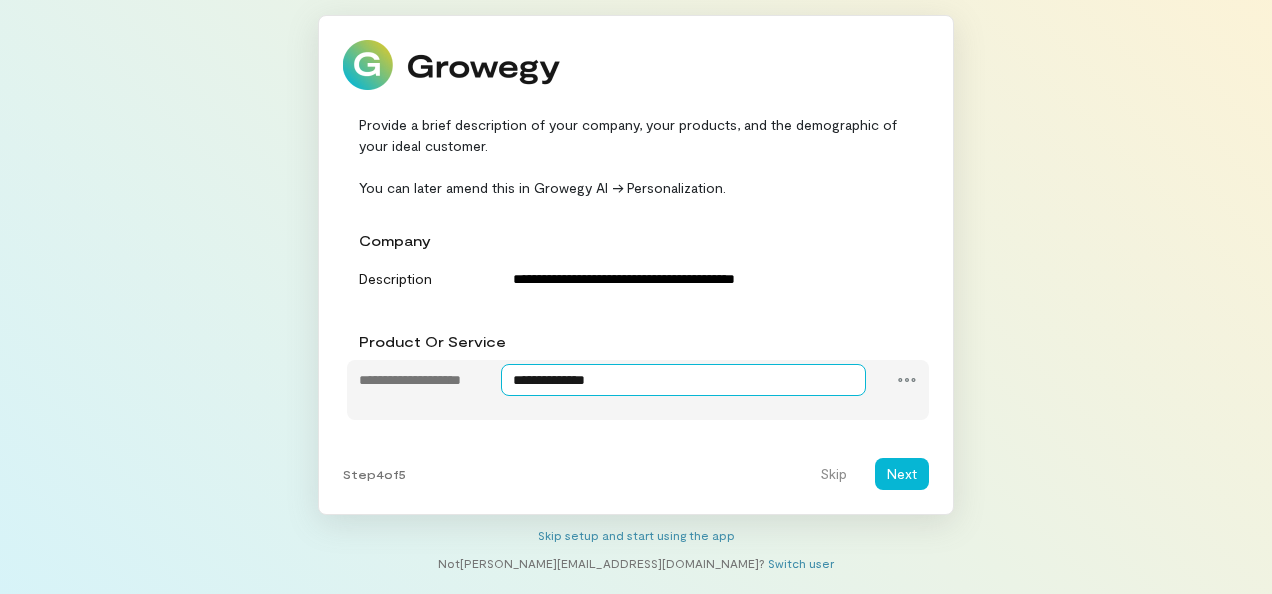 type on "**********" 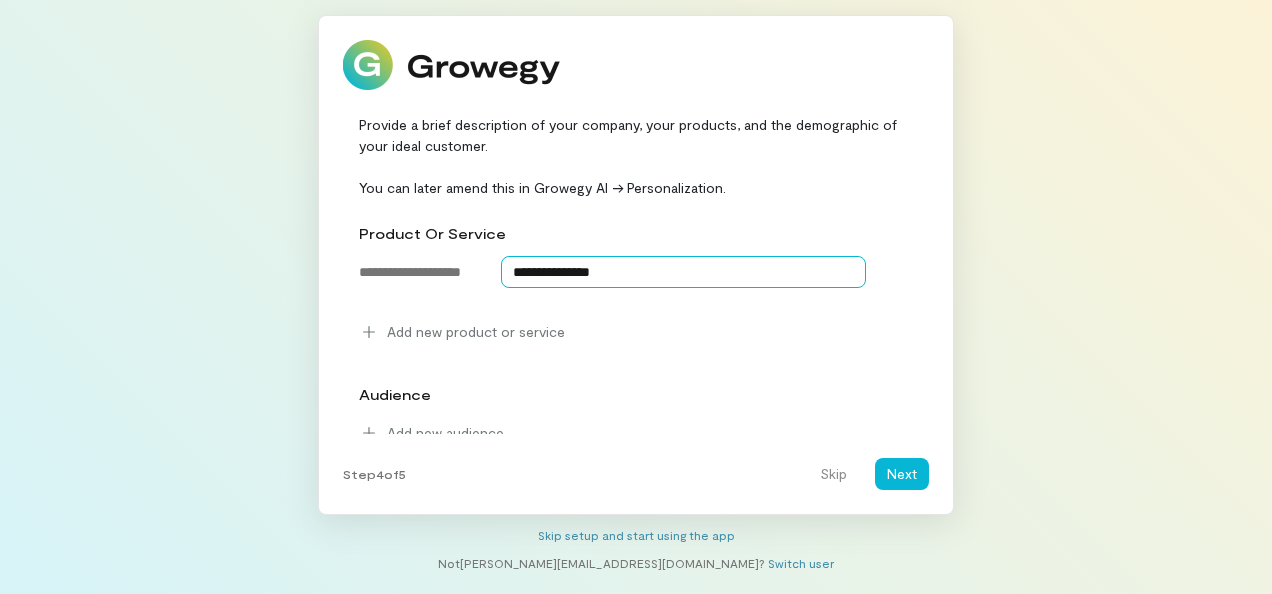scroll, scrollTop: 126, scrollLeft: 0, axis: vertical 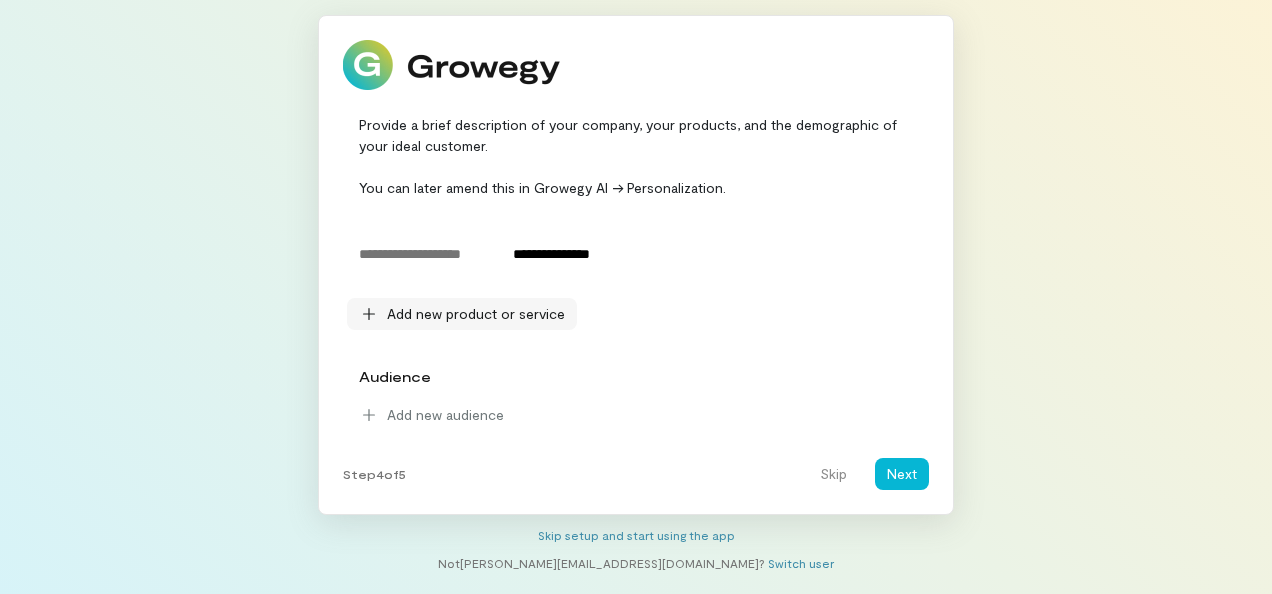 click on "Add new product or service" at bounding box center [462, 314] 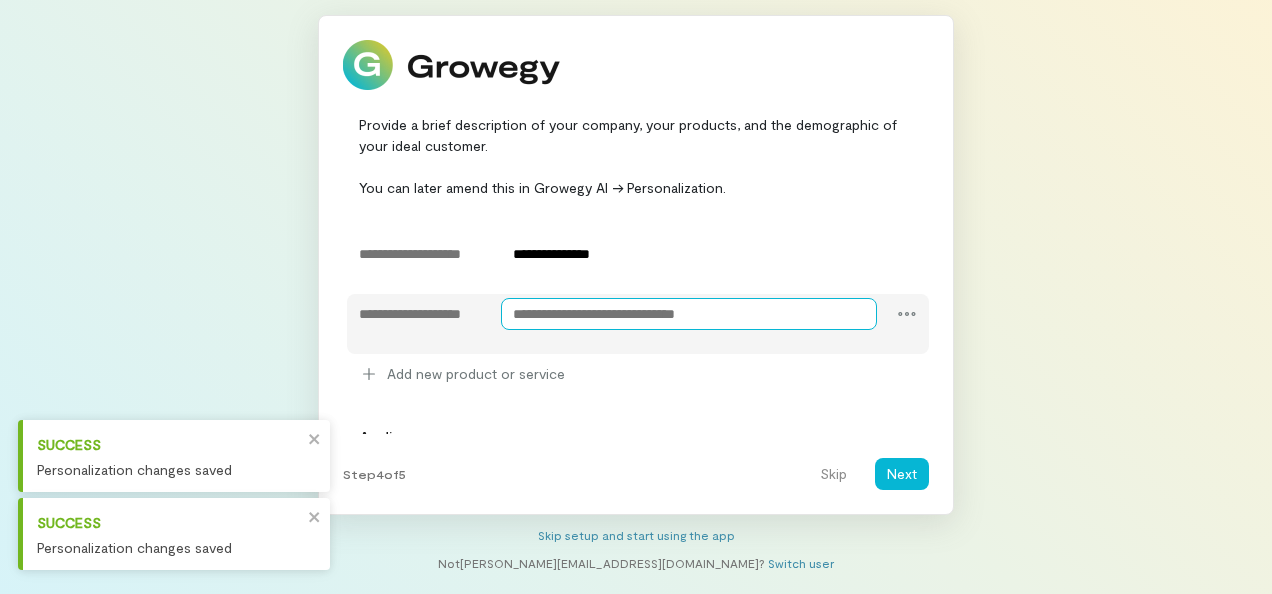 click at bounding box center (689, 314) 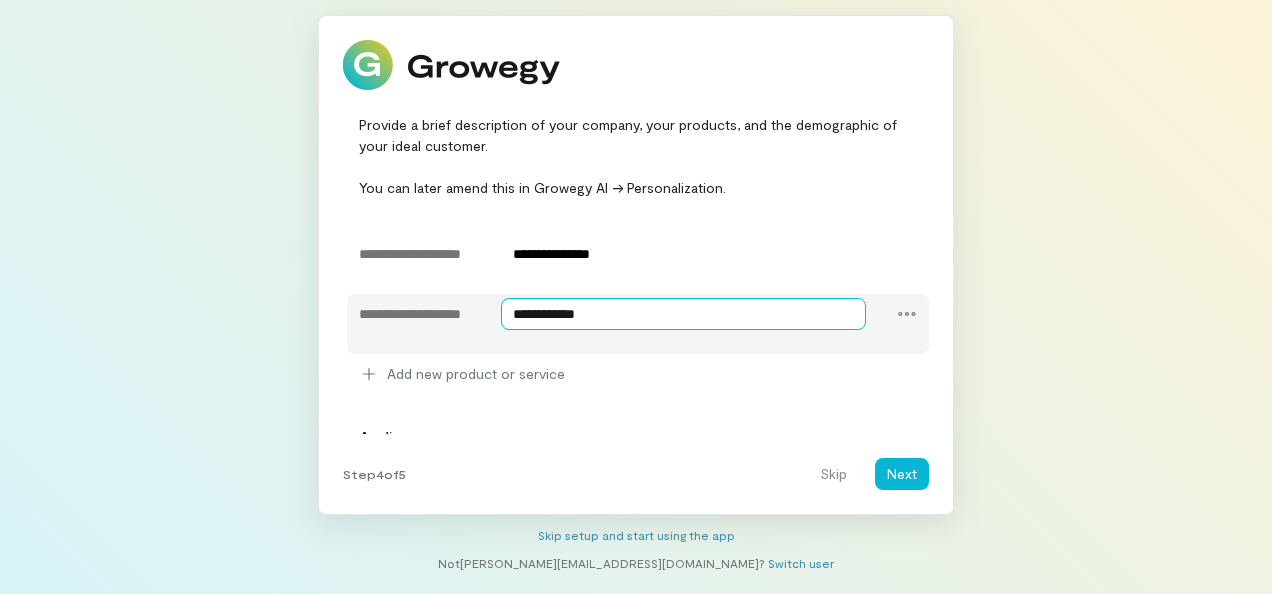 type on "**********" 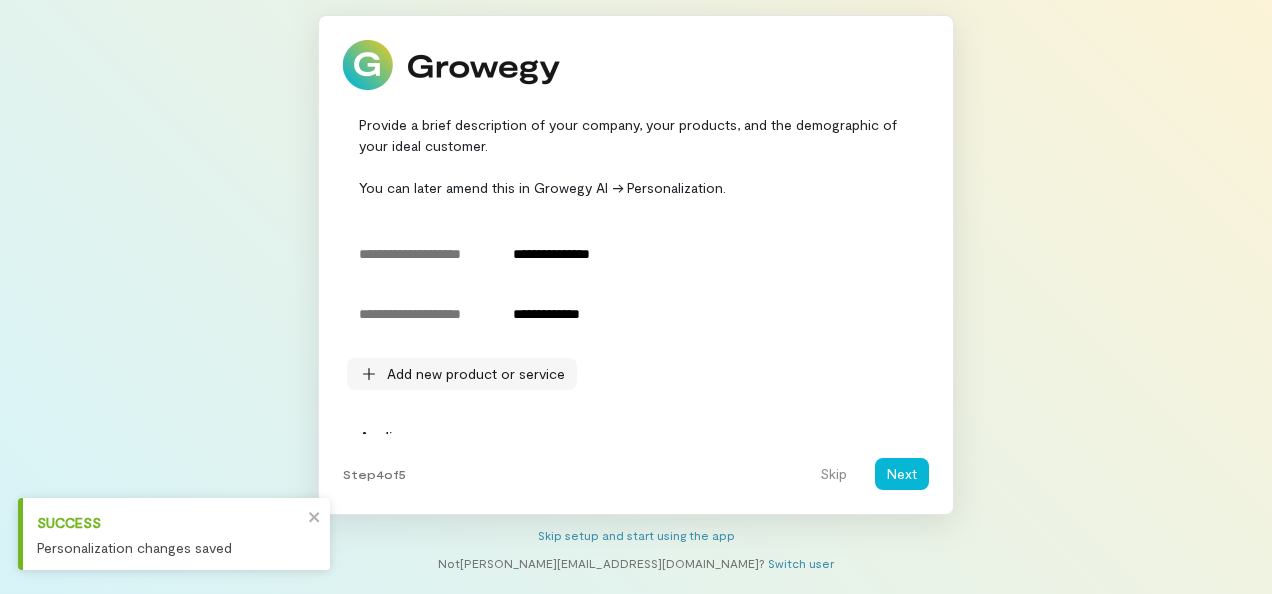 click on "Add new product or service" at bounding box center [476, 374] 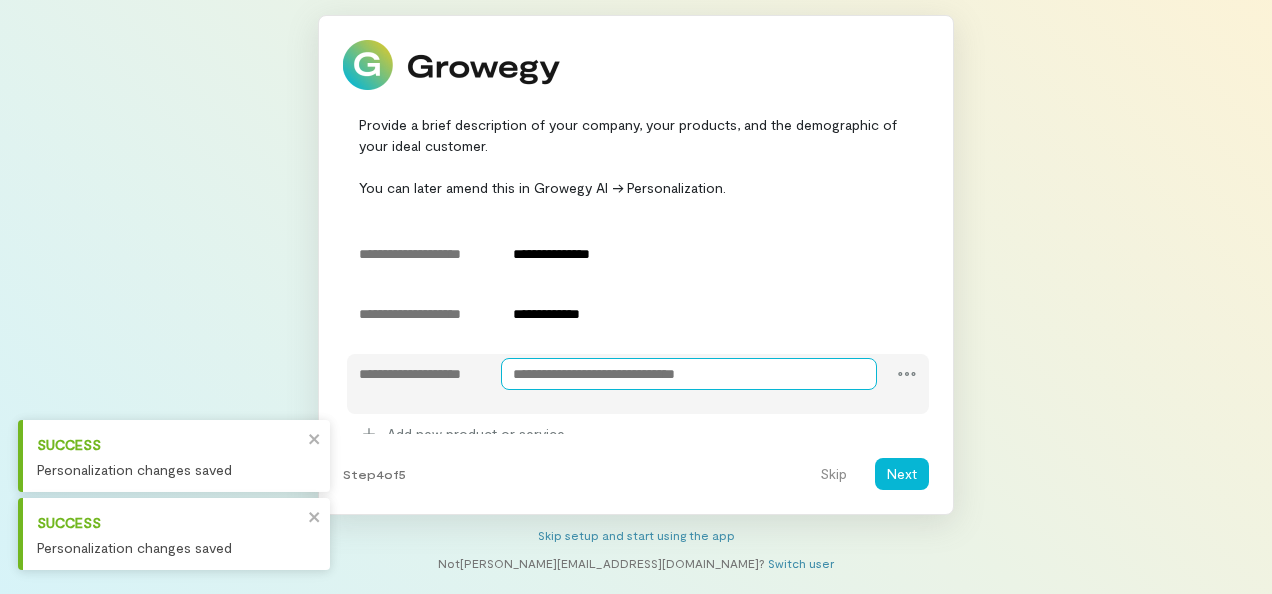 click at bounding box center (689, 374) 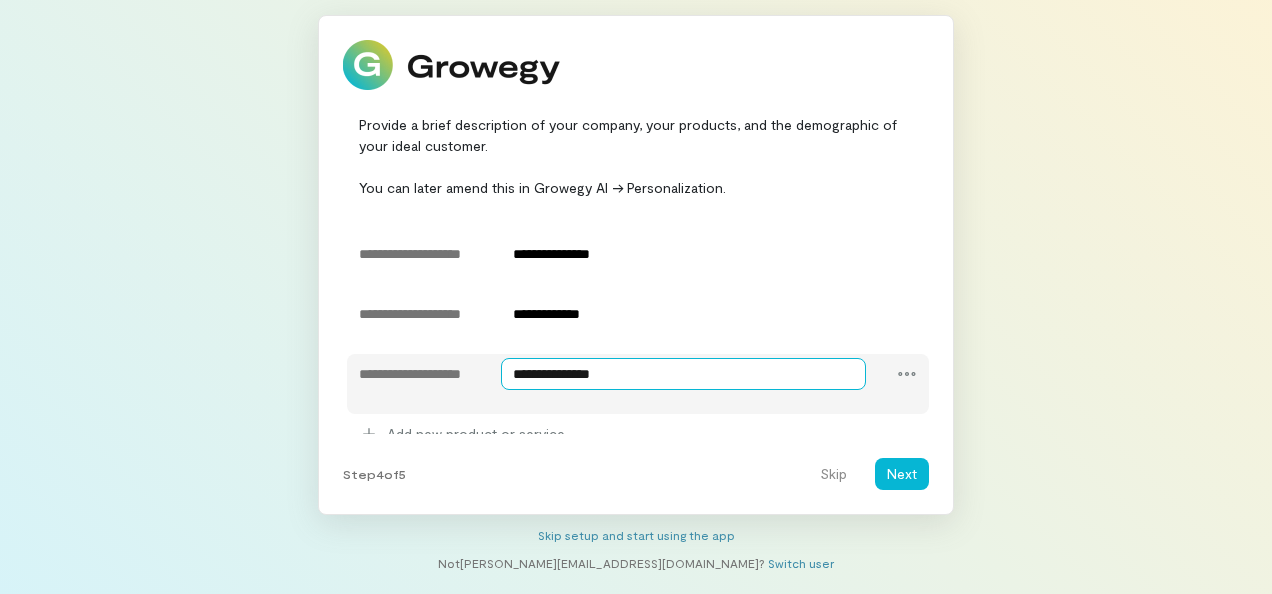 type on "**********" 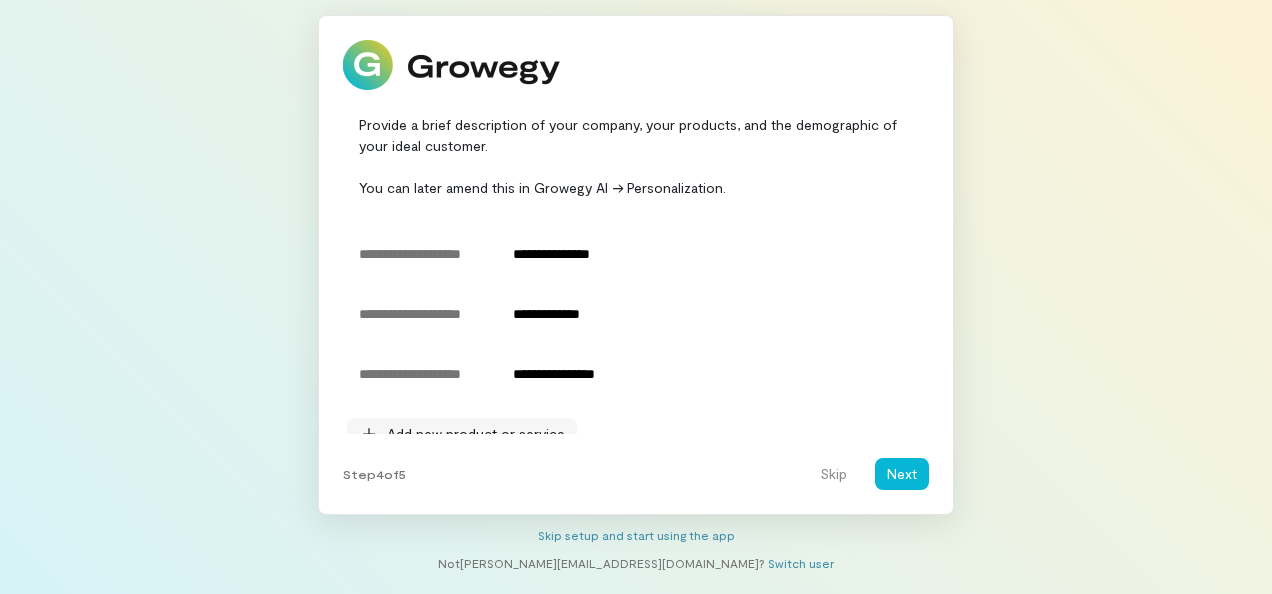 click on "Add new product or service" at bounding box center (476, 434) 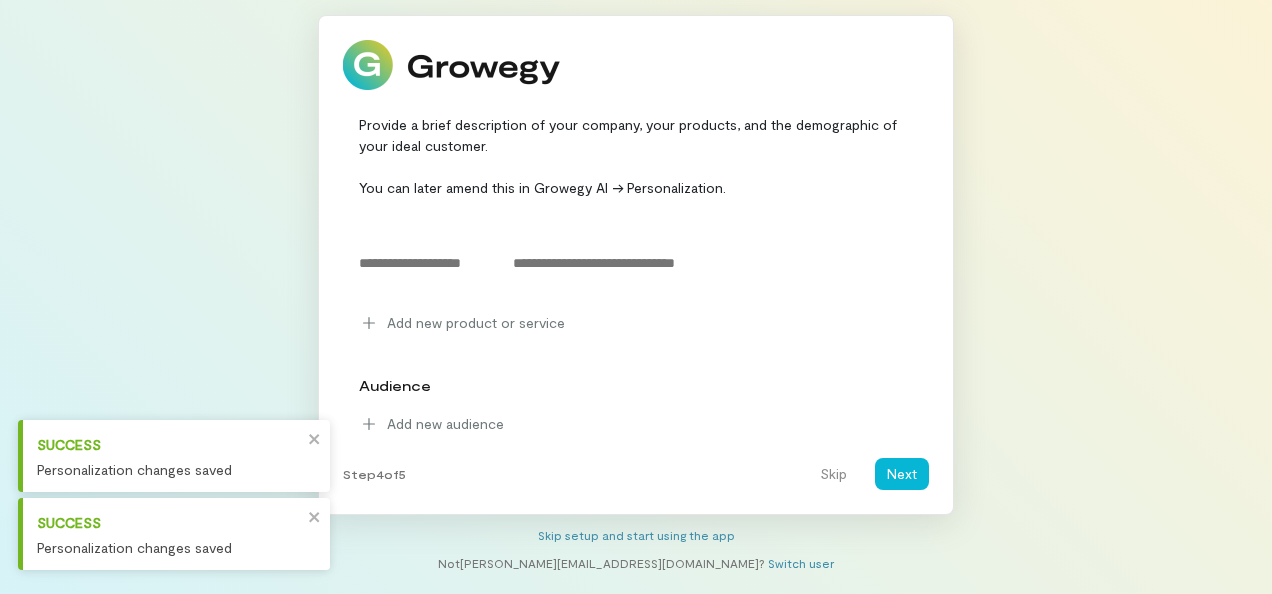 scroll, scrollTop: 304, scrollLeft: 0, axis: vertical 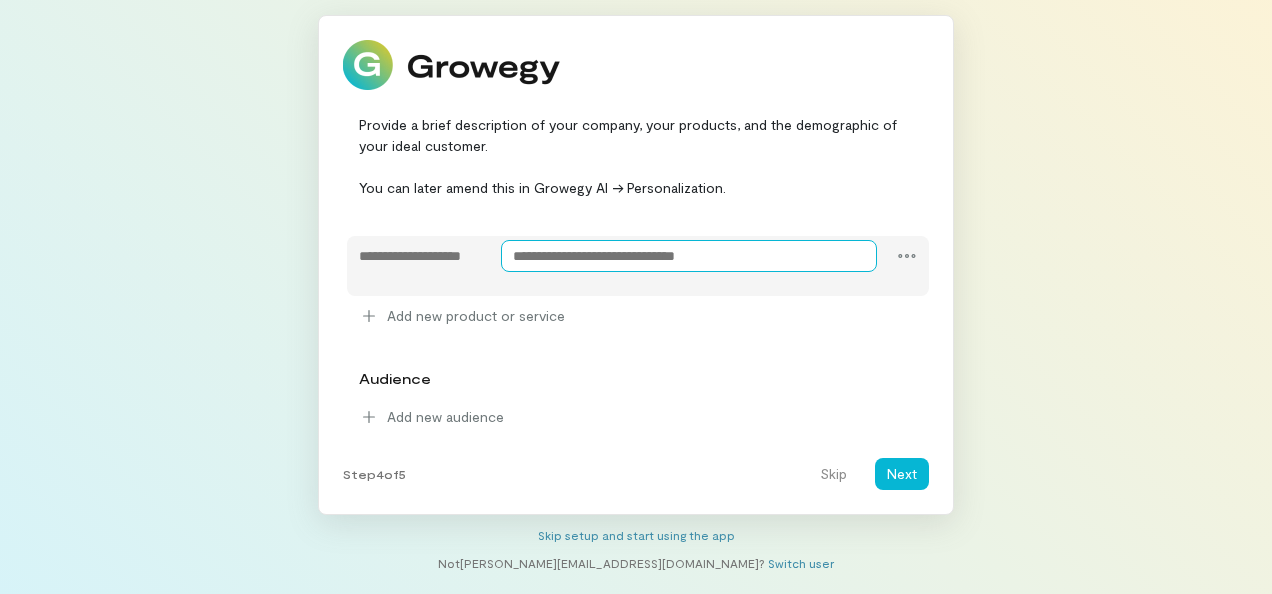 click at bounding box center (689, 256) 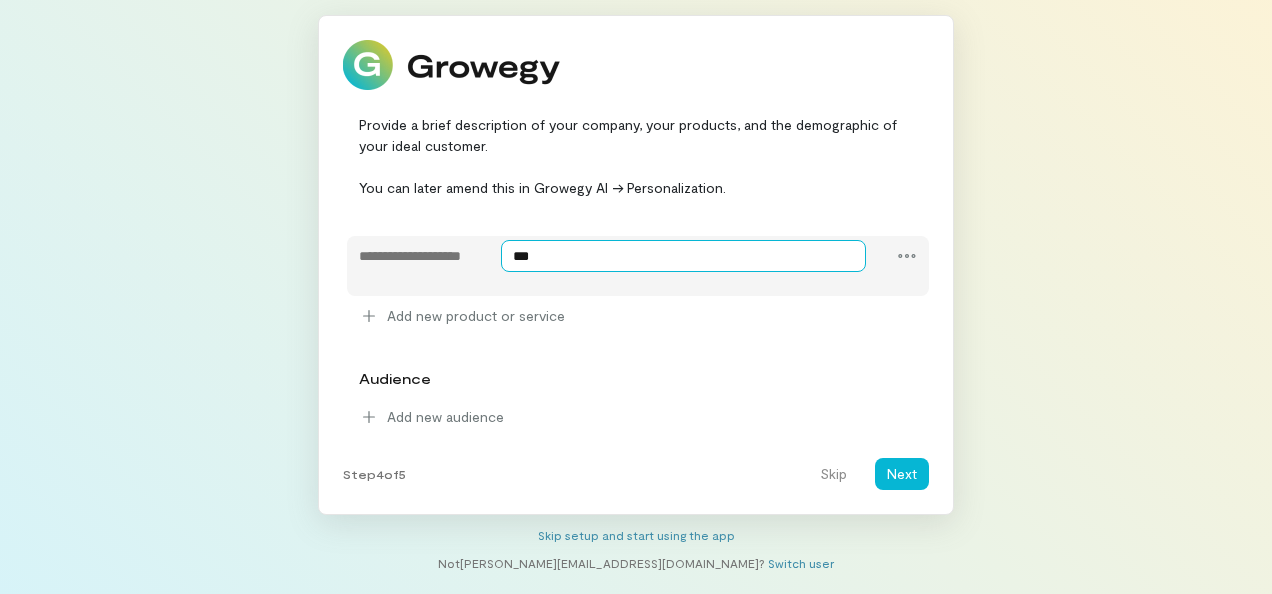 type on "****" 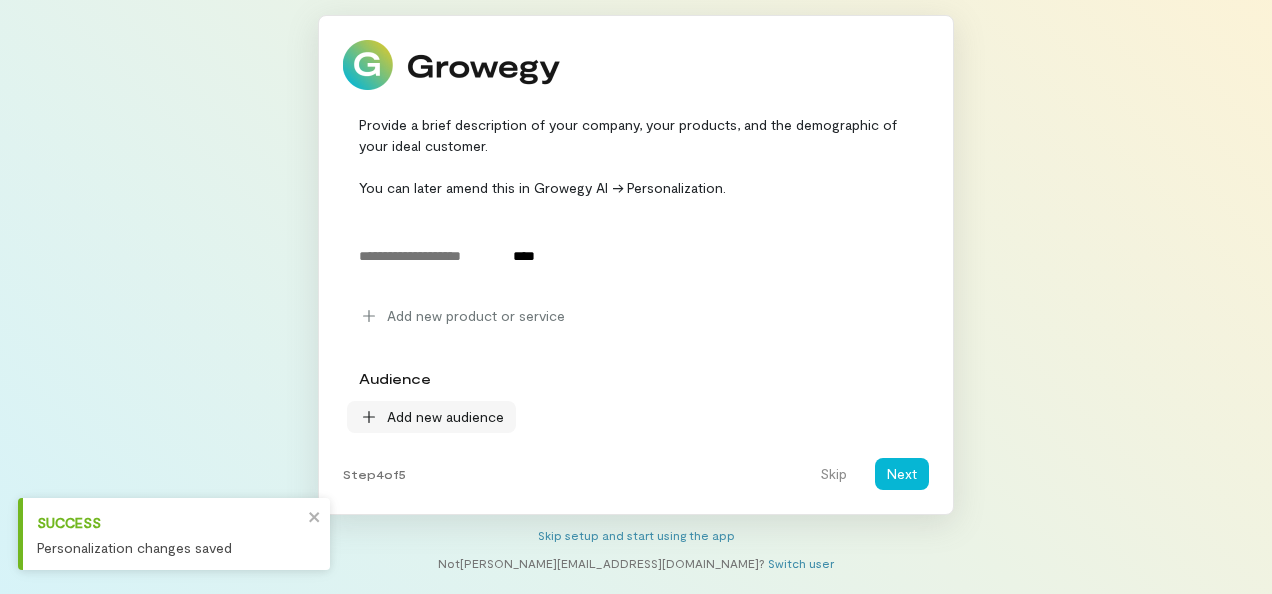 click on "Add new audience" at bounding box center [445, 417] 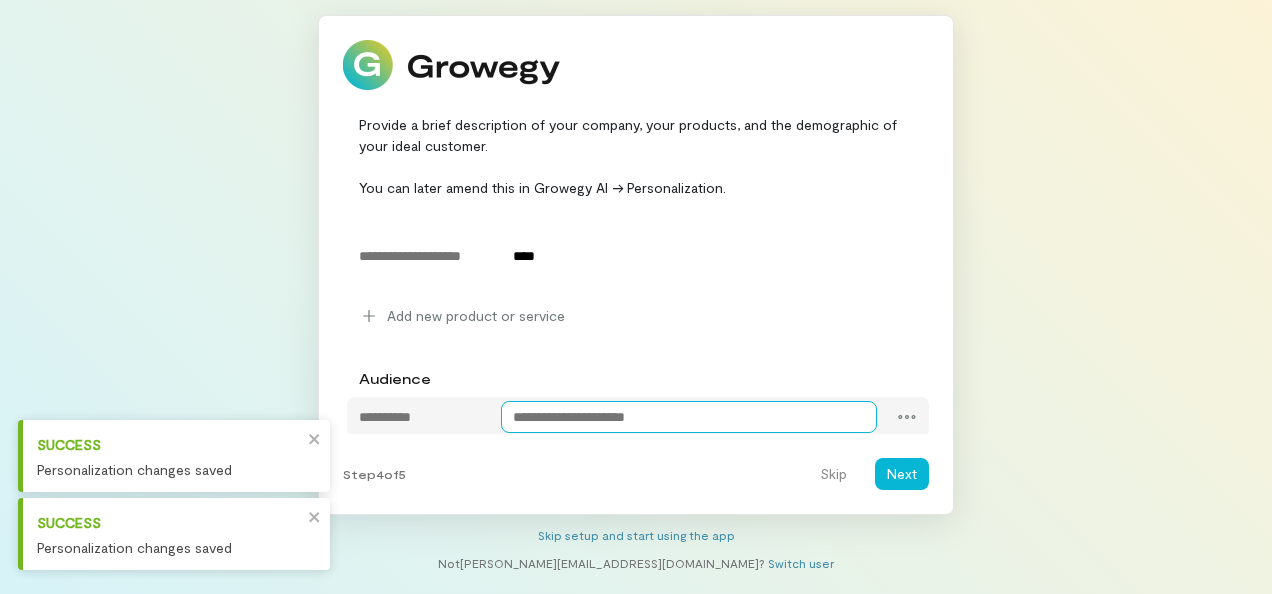 click at bounding box center (689, 417) 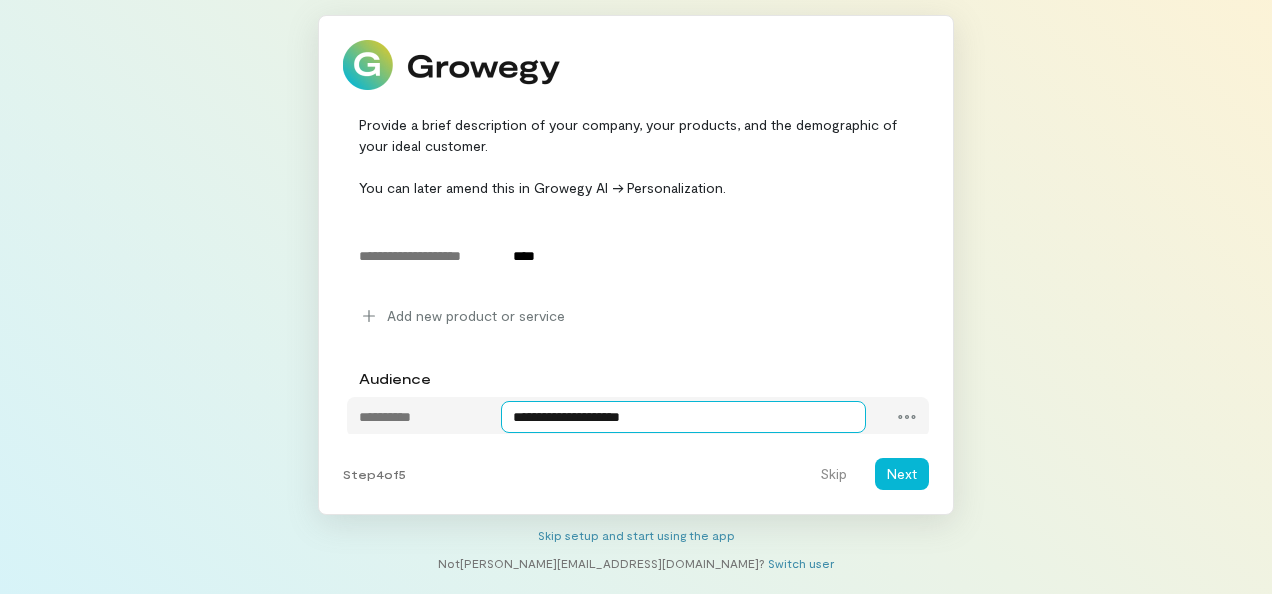 type on "**********" 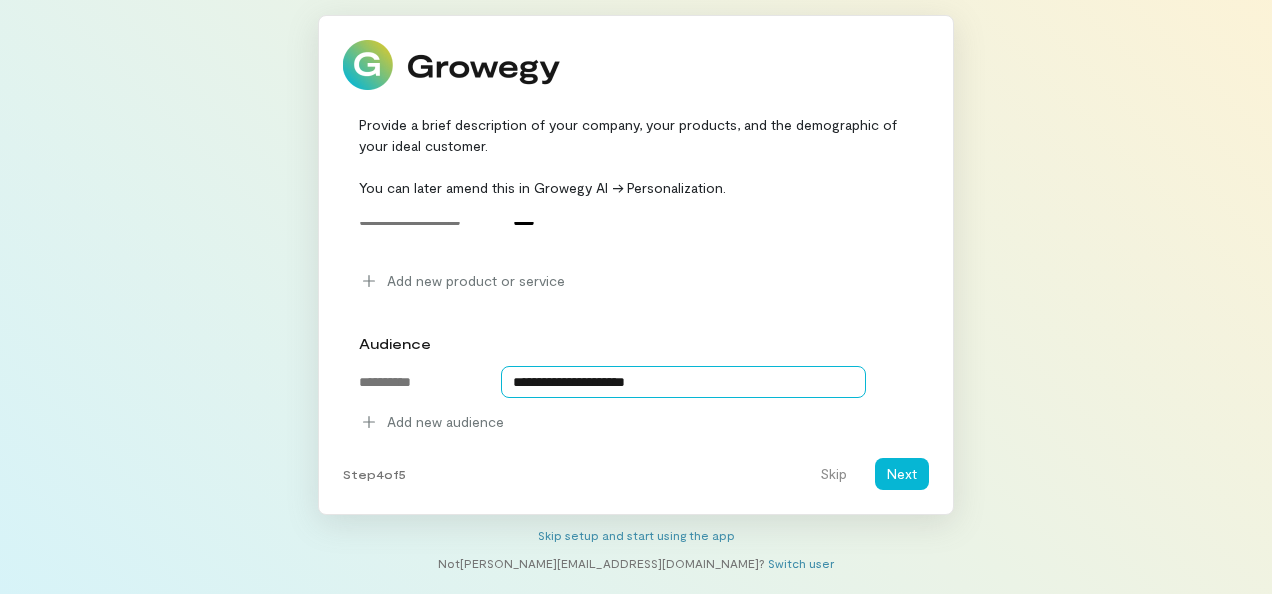 scroll, scrollTop: 346, scrollLeft: 0, axis: vertical 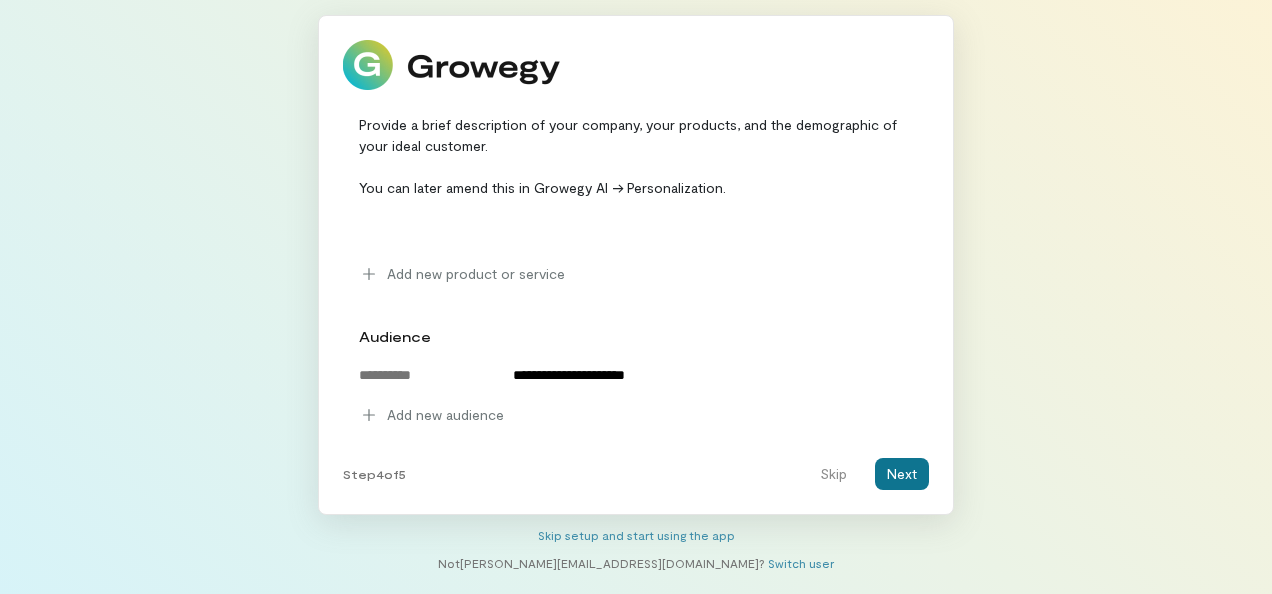 click on "Next" at bounding box center (902, 474) 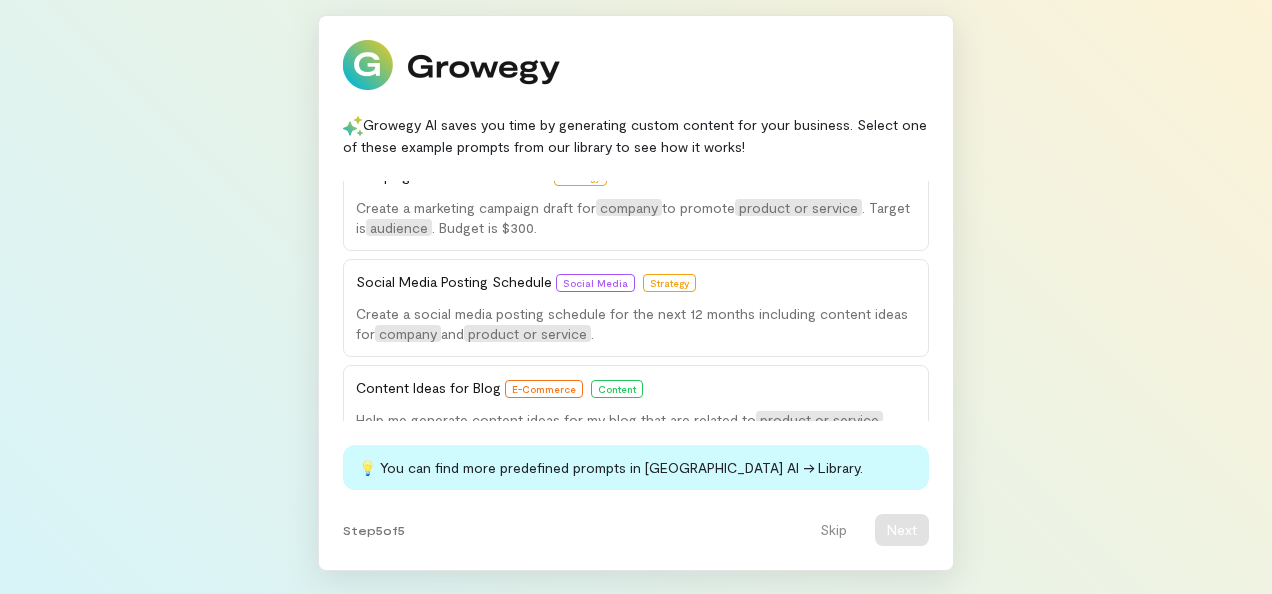 scroll, scrollTop: 172, scrollLeft: 0, axis: vertical 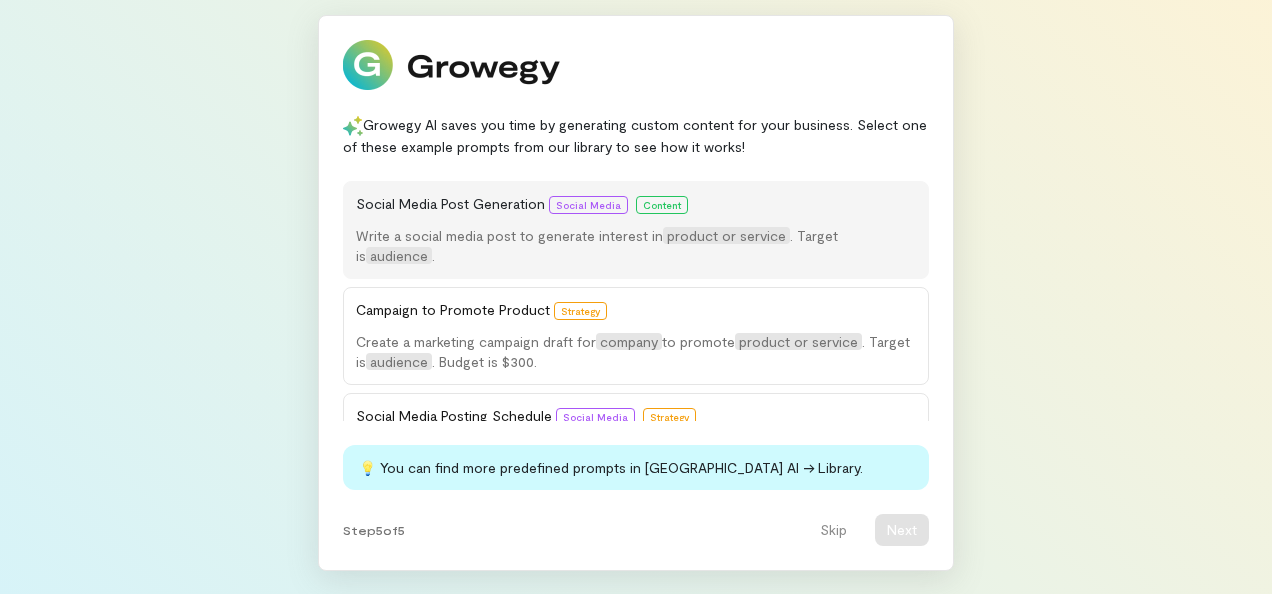 click on "Write a social media post to generate interest in  product or service . Target is  audience ." at bounding box center [636, 246] 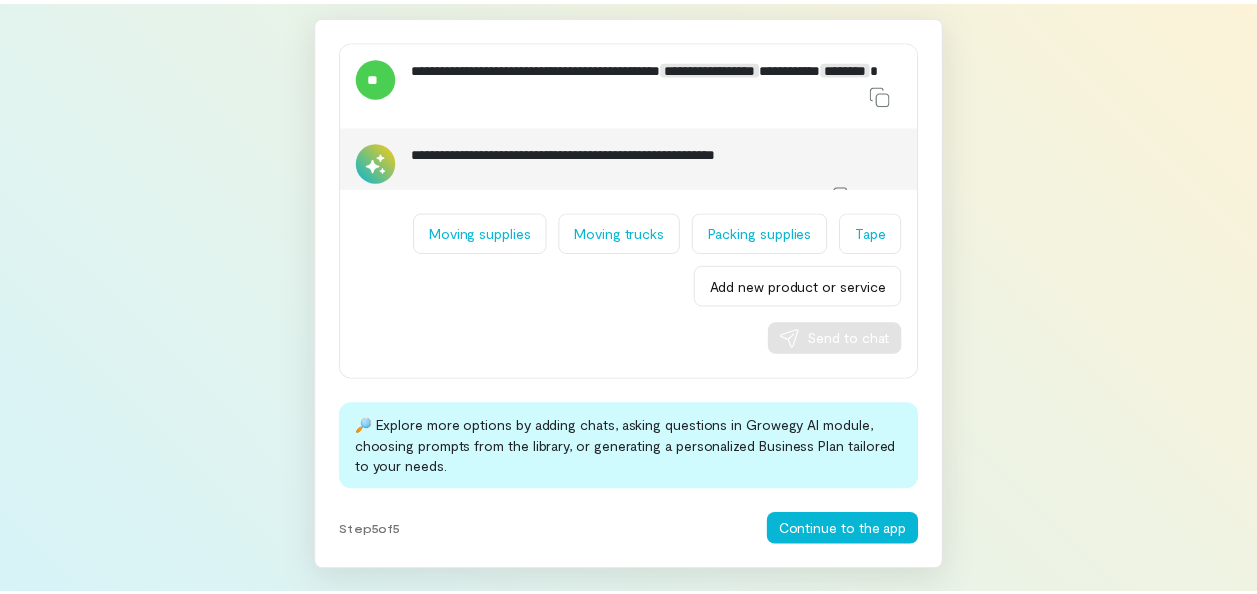 scroll, scrollTop: 57, scrollLeft: 0, axis: vertical 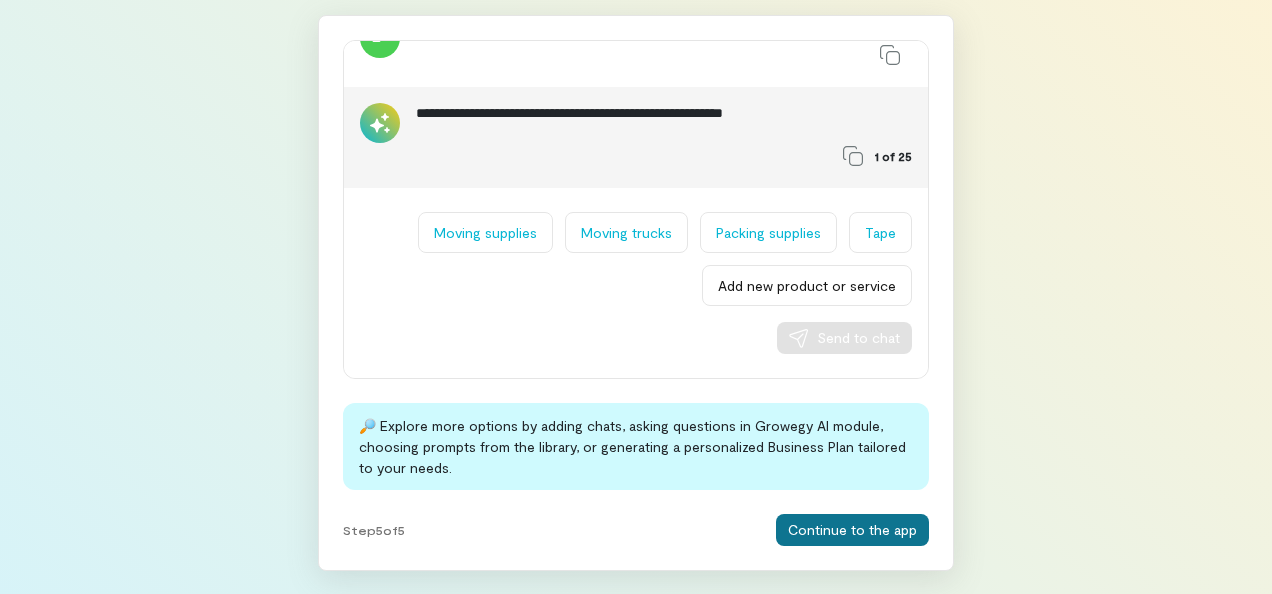 click on "Continue to the app" at bounding box center [852, 530] 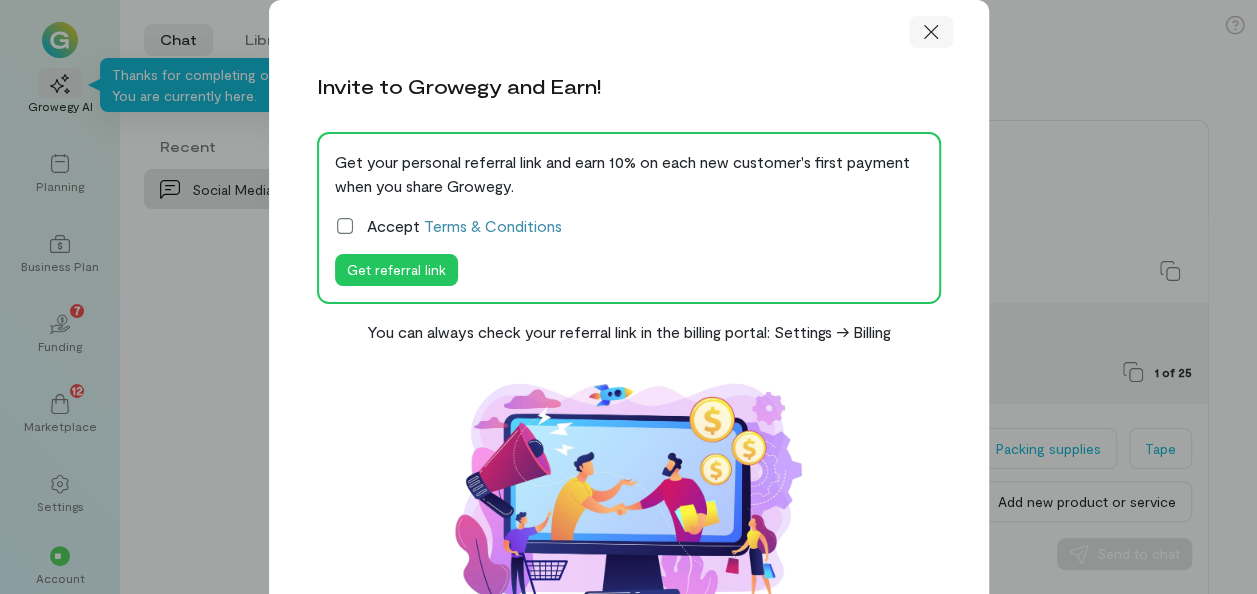 click 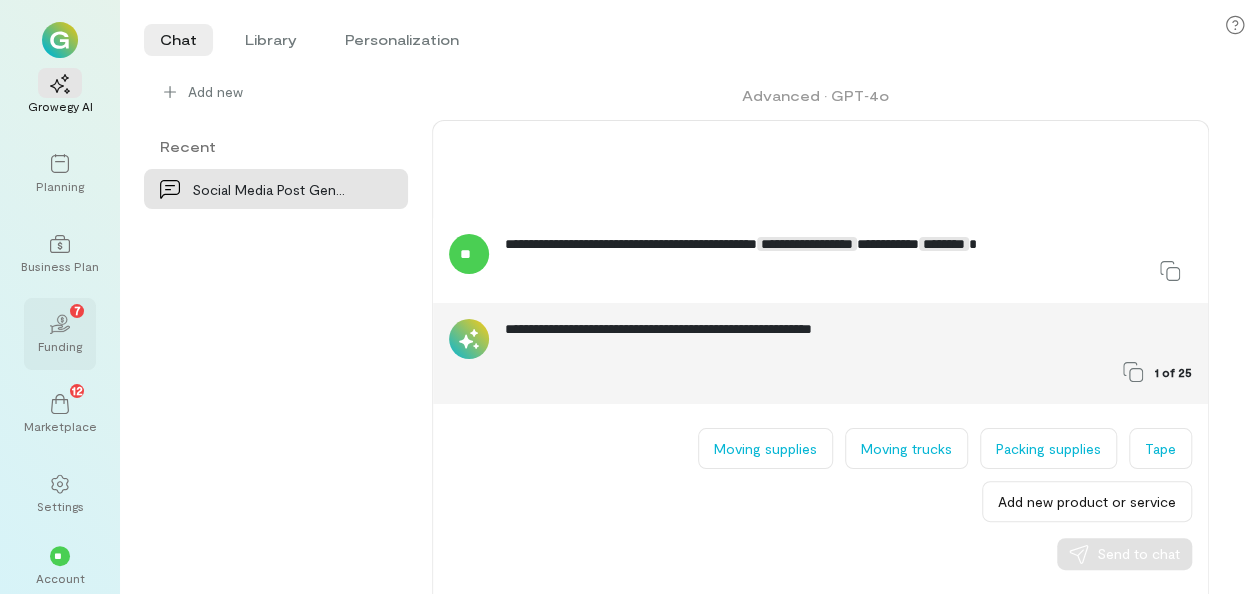 click 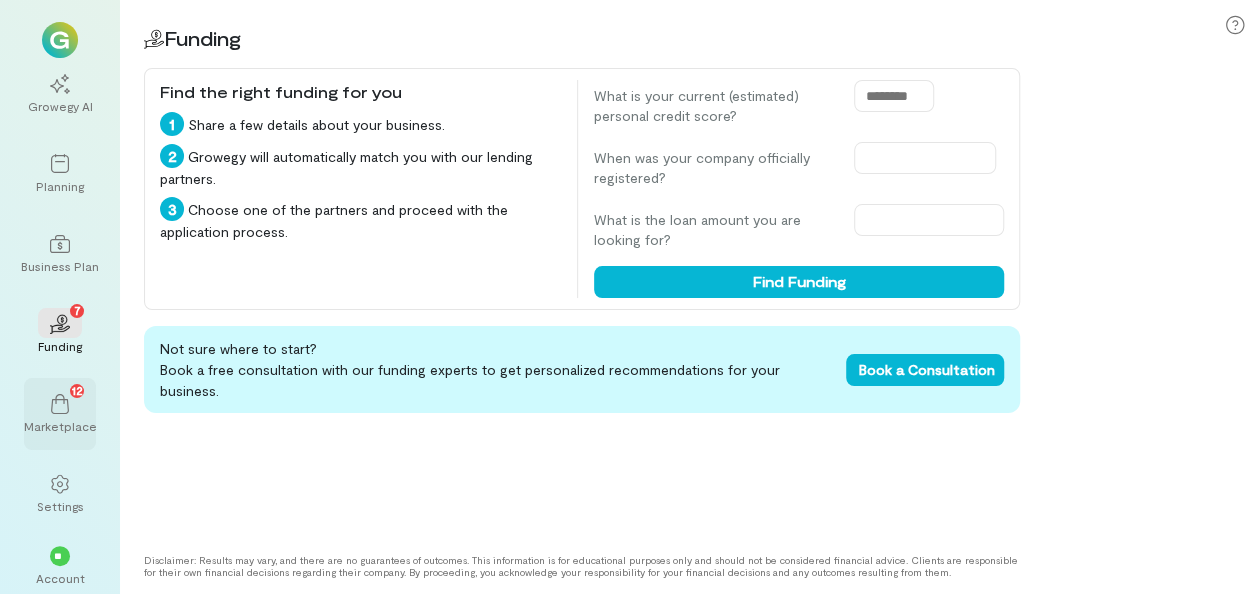 click 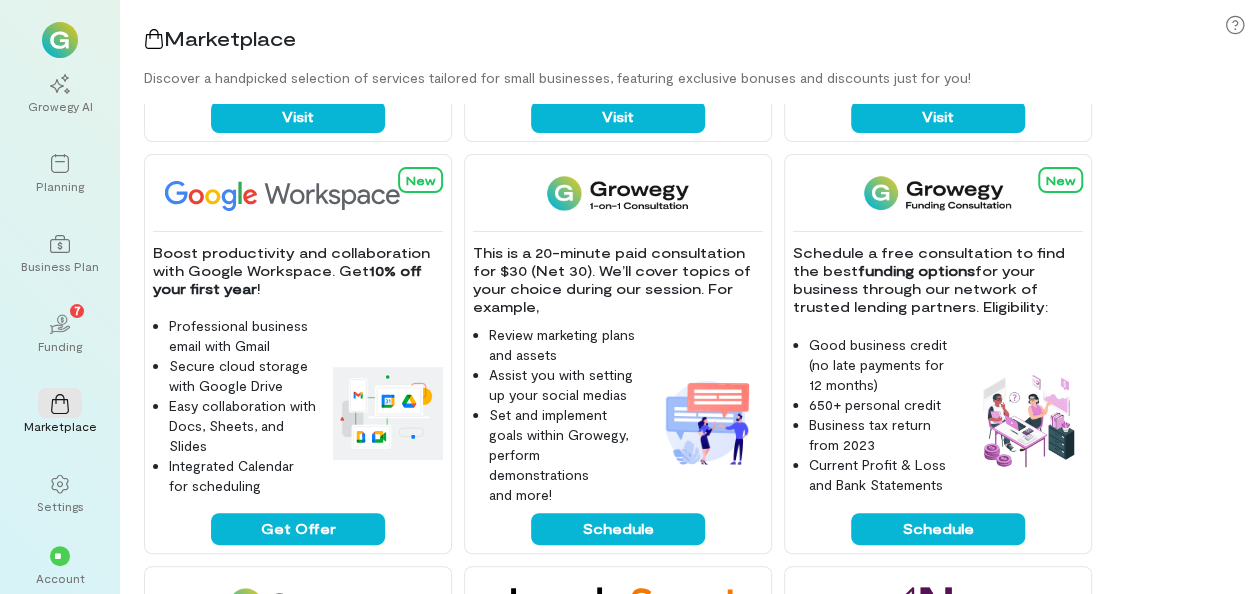 scroll, scrollTop: 364, scrollLeft: 0, axis: vertical 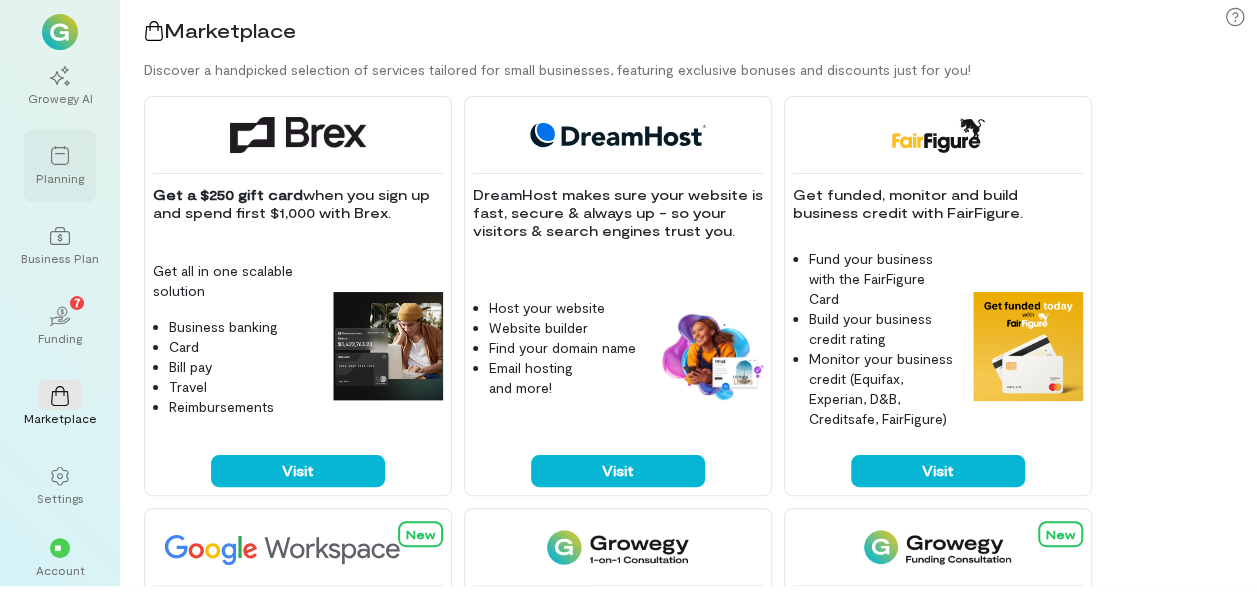 click at bounding box center (60, 155) 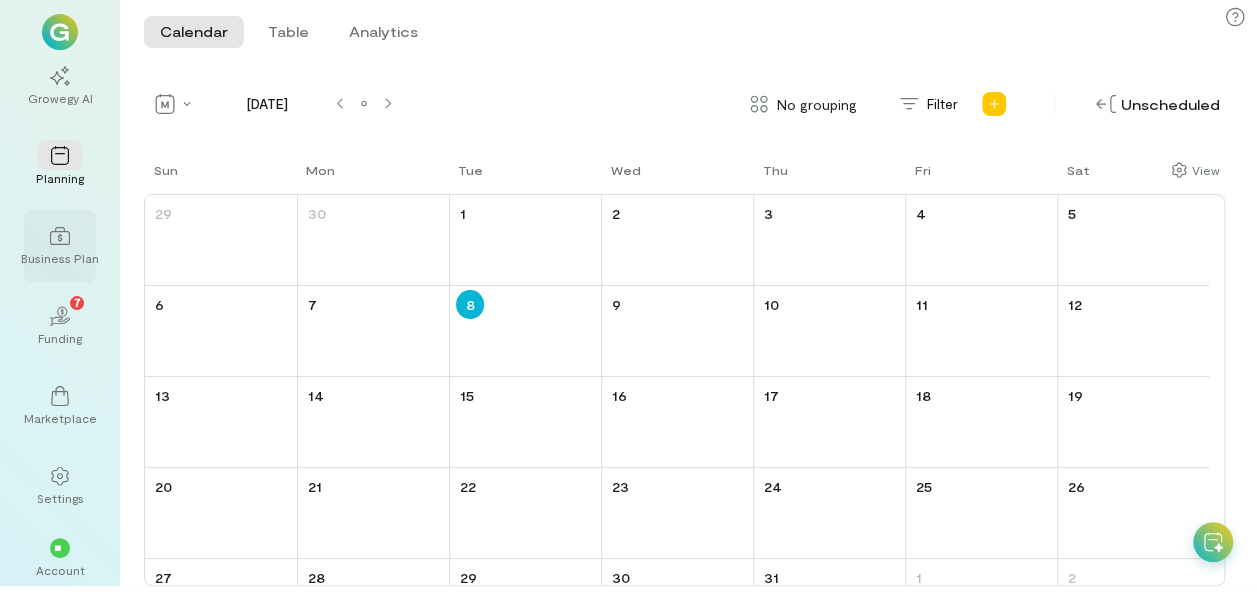 click 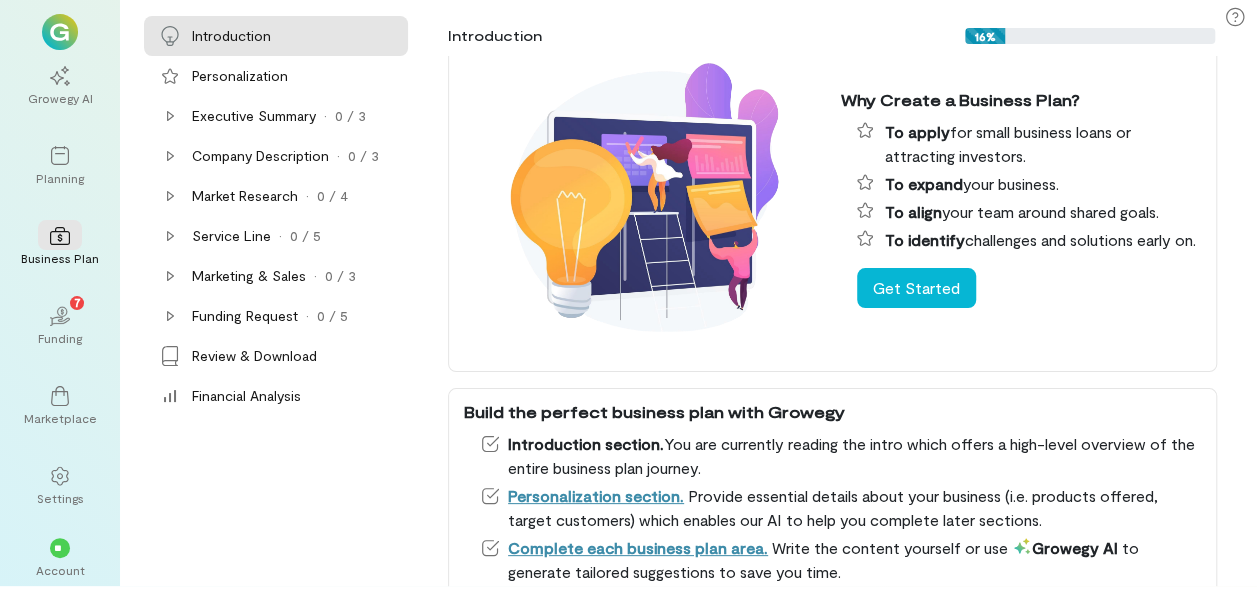 scroll, scrollTop: 0, scrollLeft: 0, axis: both 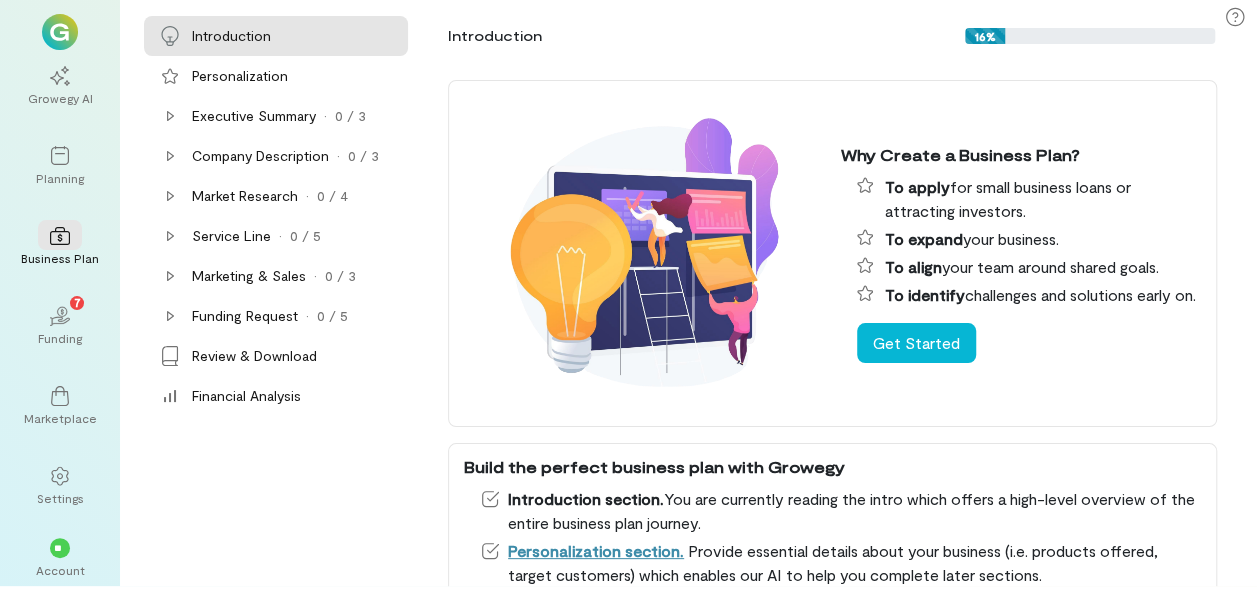click at bounding box center [60, 32] 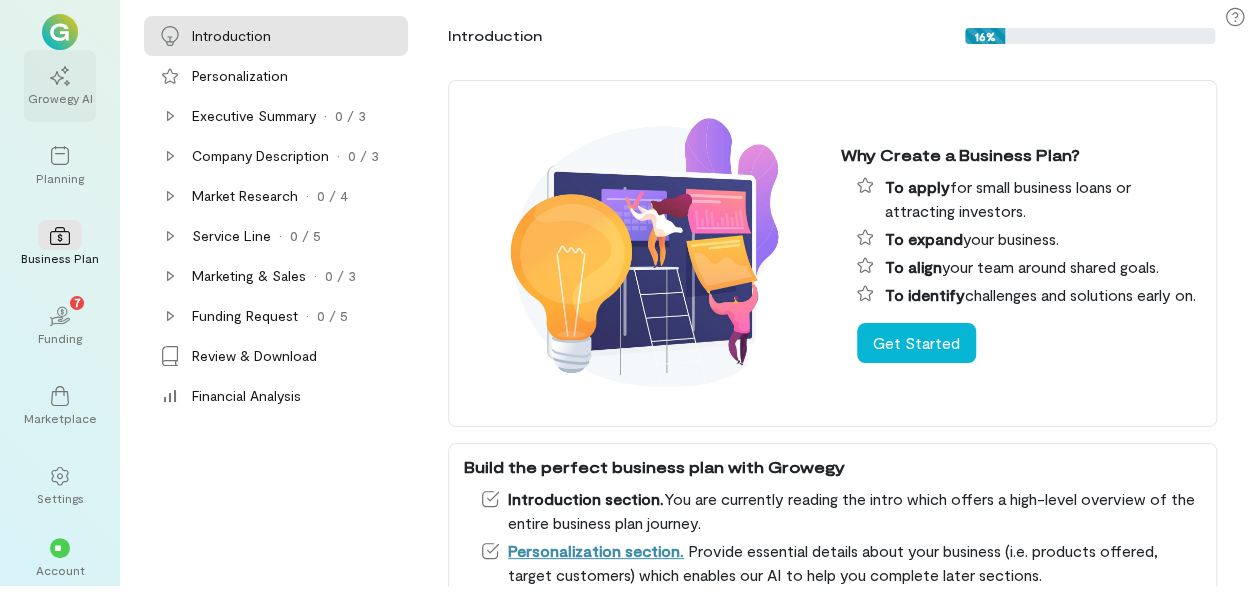 click 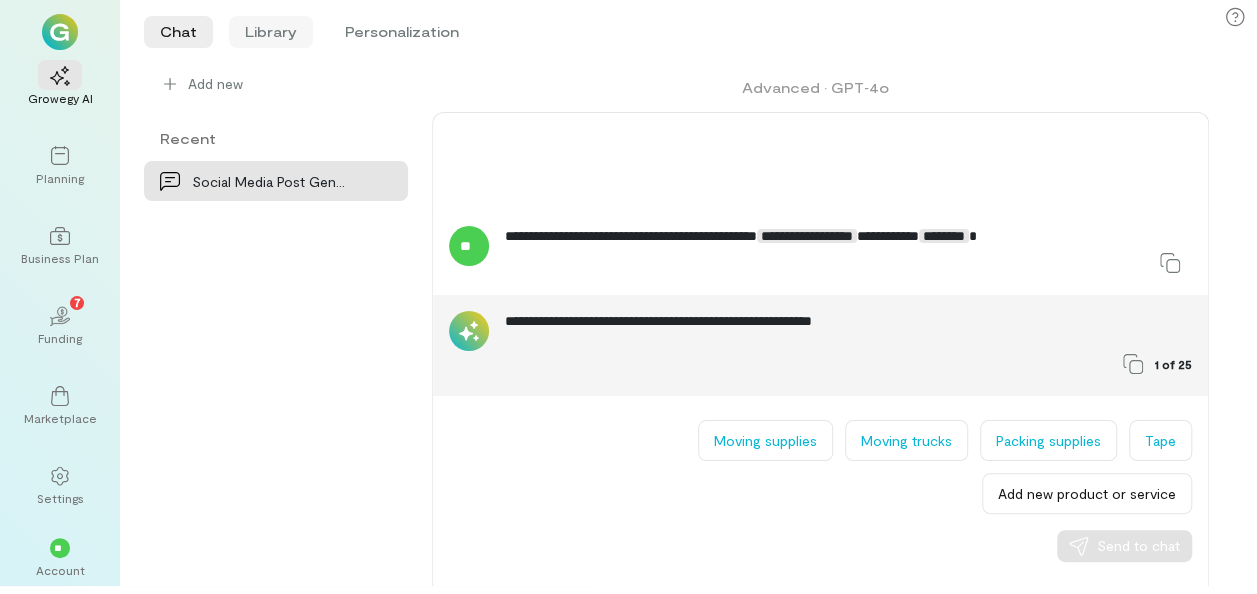 click on "Library" at bounding box center (271, 32) 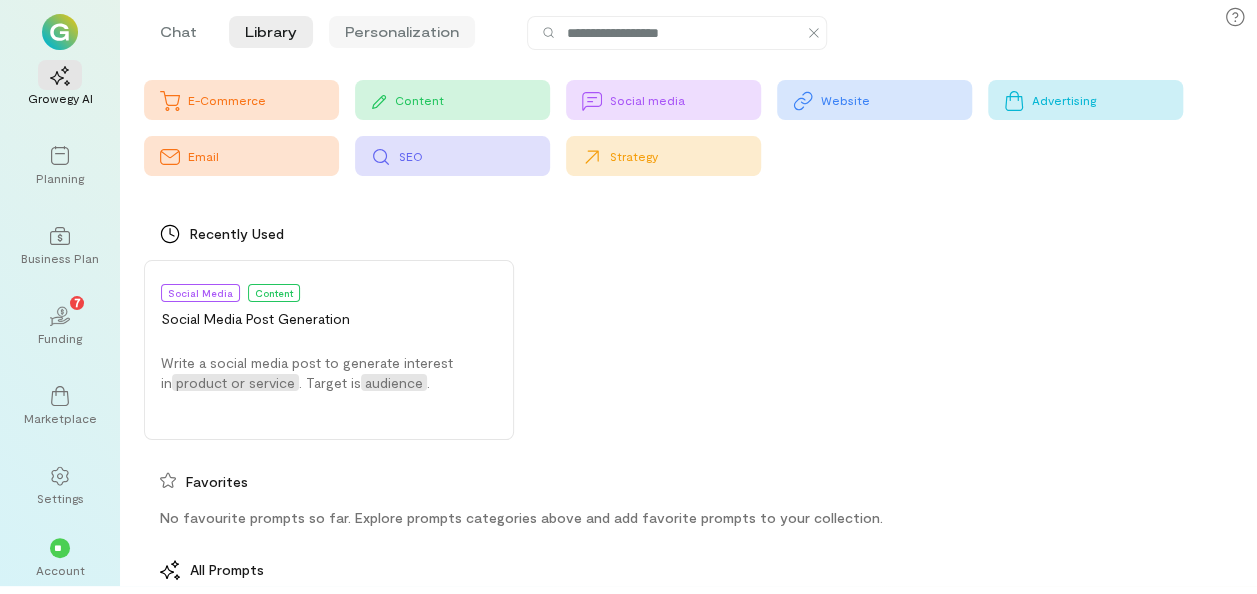 click on "Personalization" at bounding box center [402, 32] 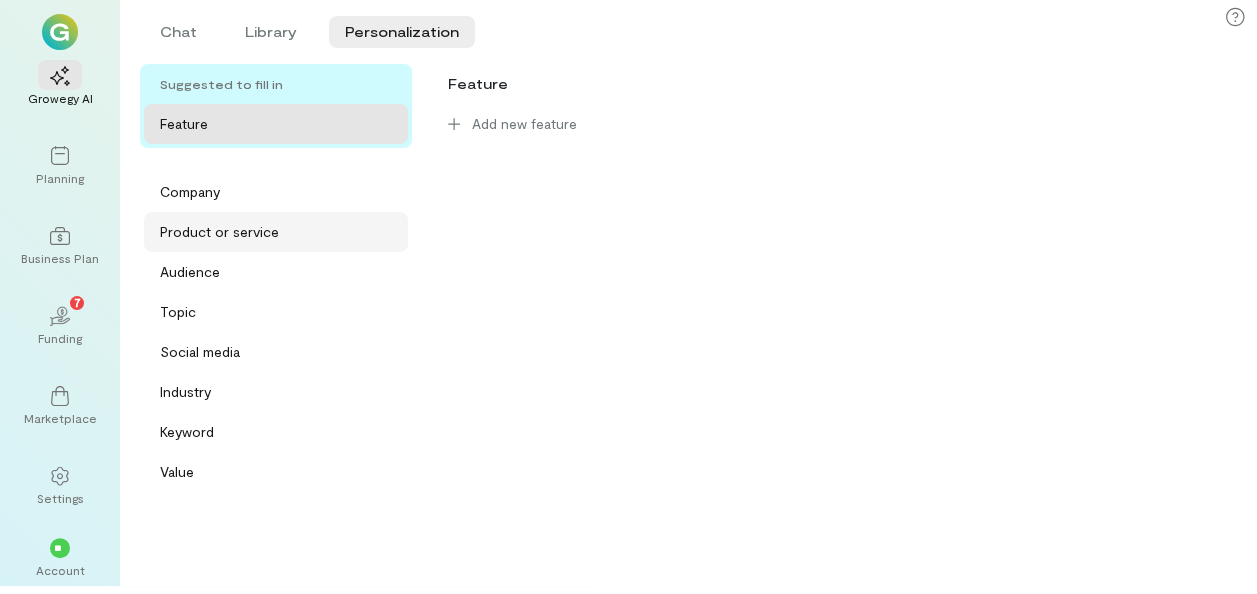 click on "Product or service" at bounding box center [219, 232] 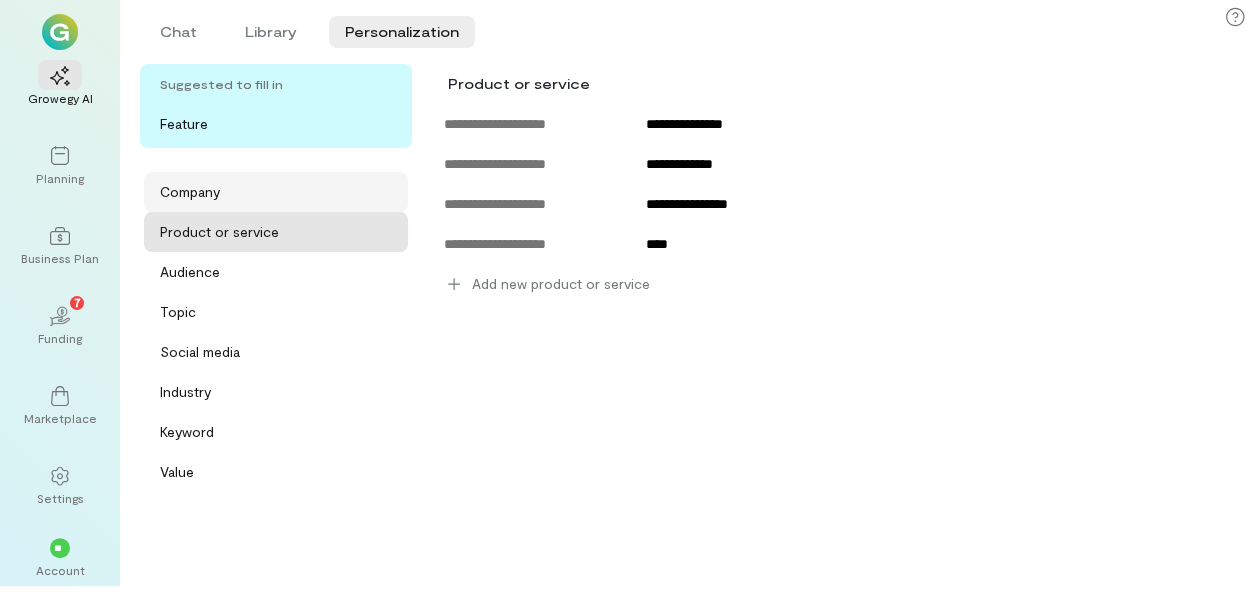 click on "Company" at bounding box center [282, 192] 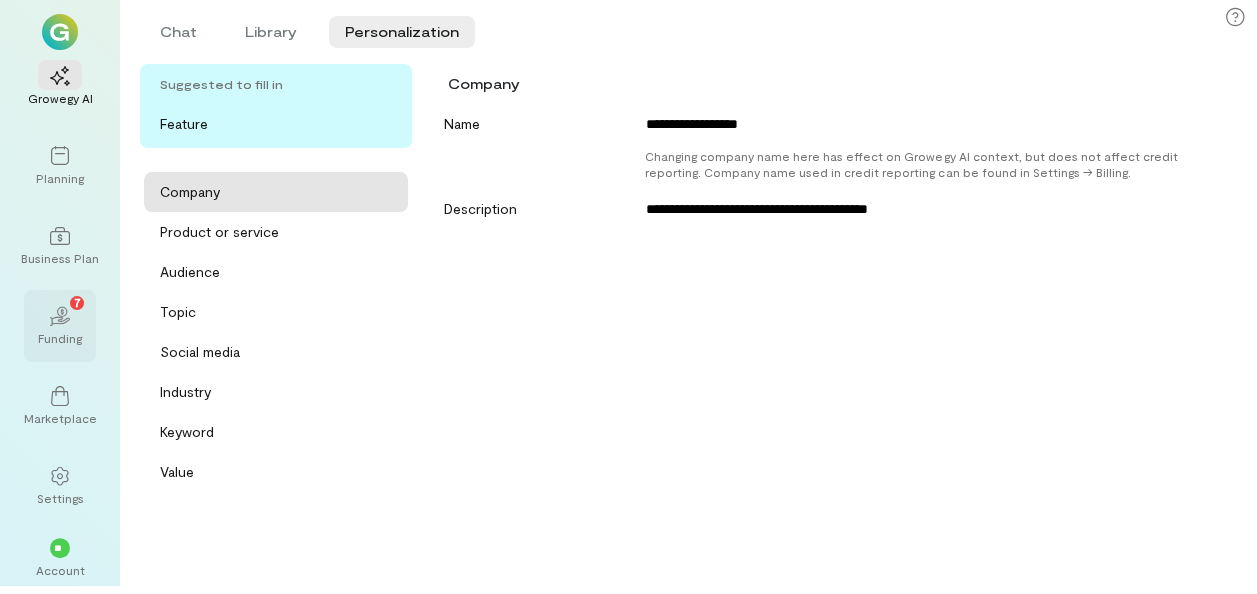 click on "02 7" at bounding box center [60, 315] 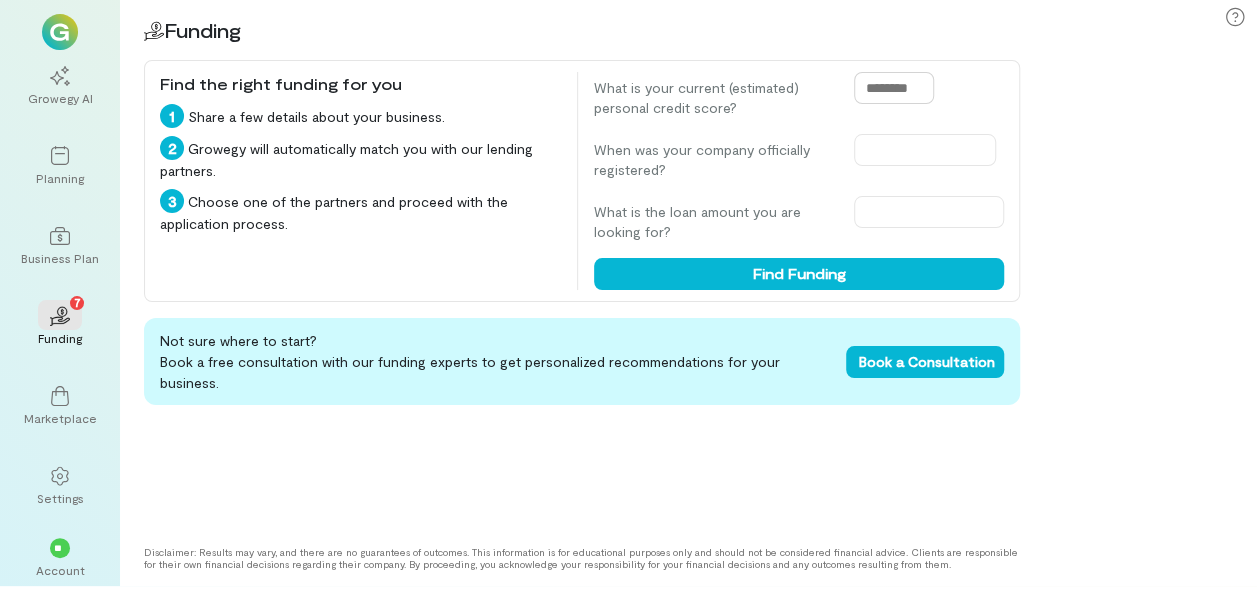 click at bounding box center (894, 88) 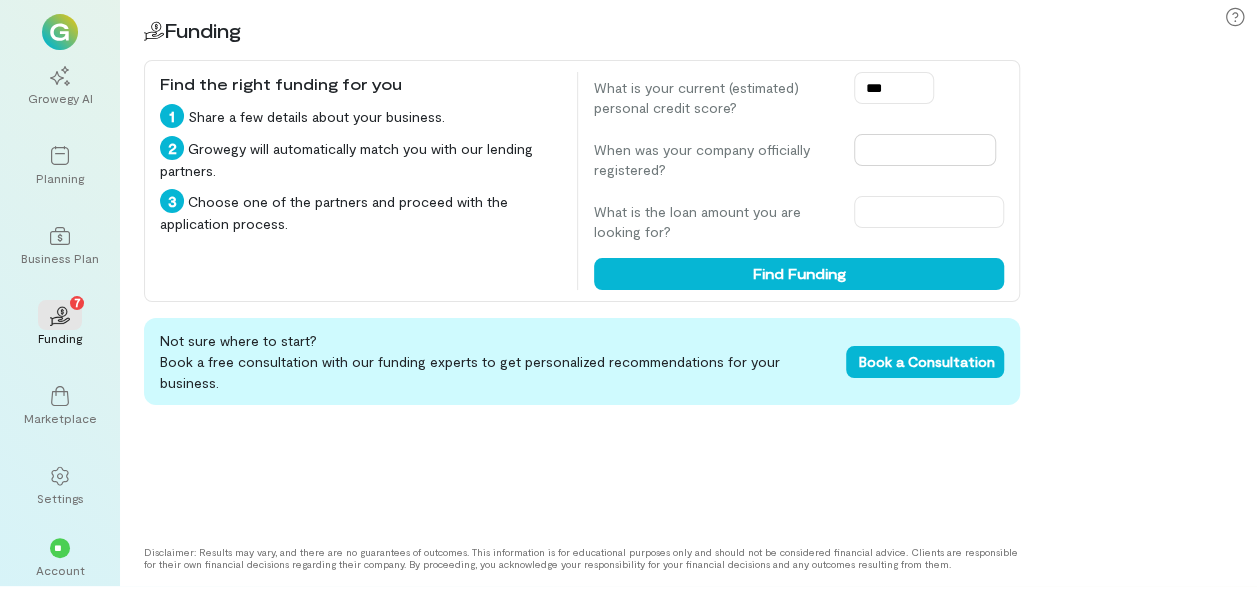 type on "***" 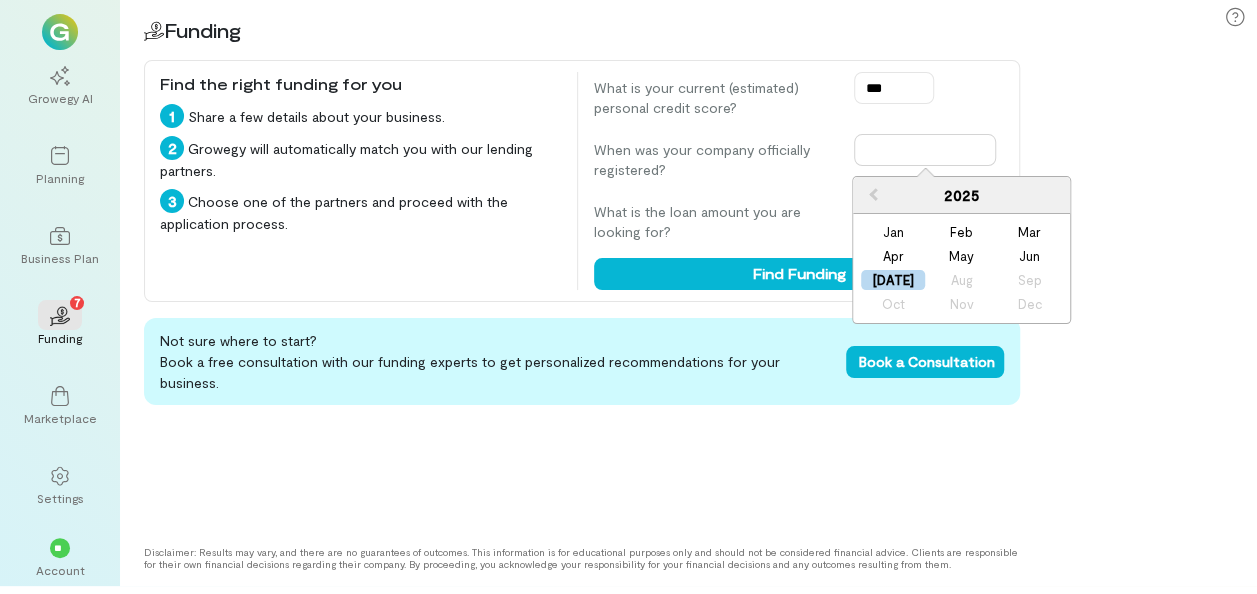 click at bounding box center [925, 150] 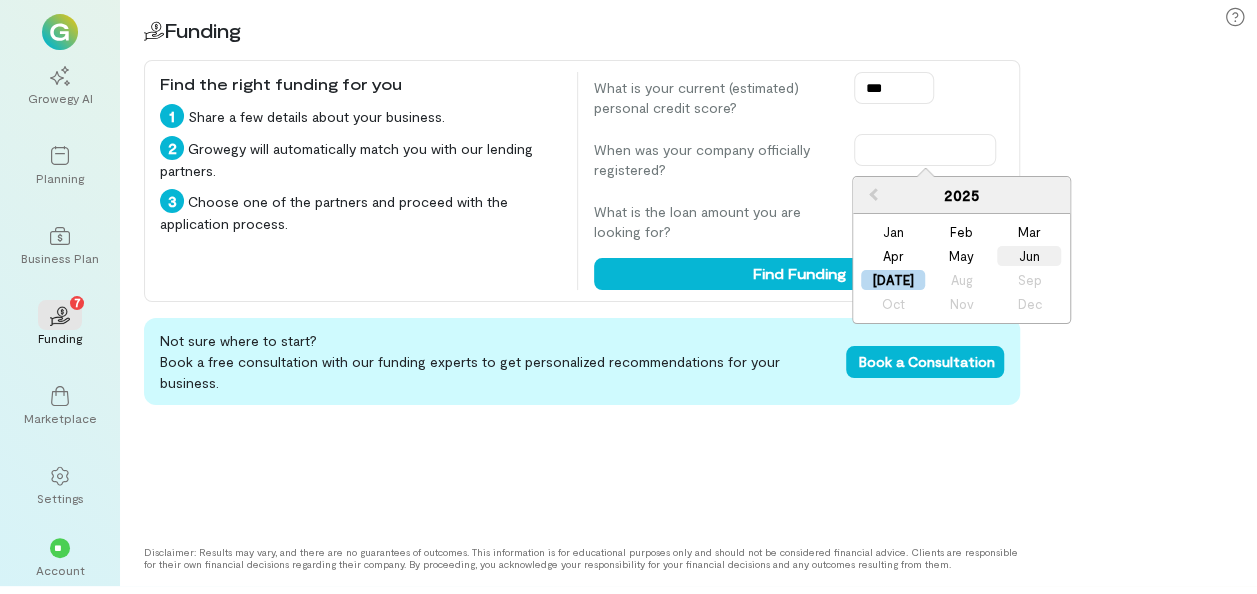 click on "Jun" at bounding box center [1029, 256] 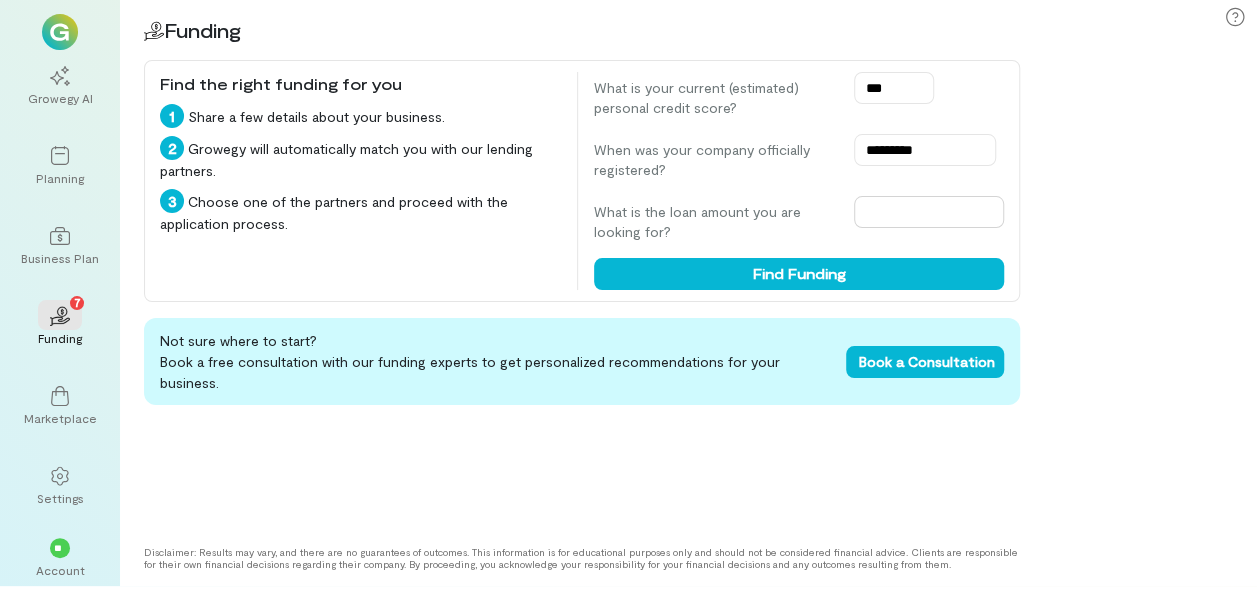 click at bounding box center [929, 212] 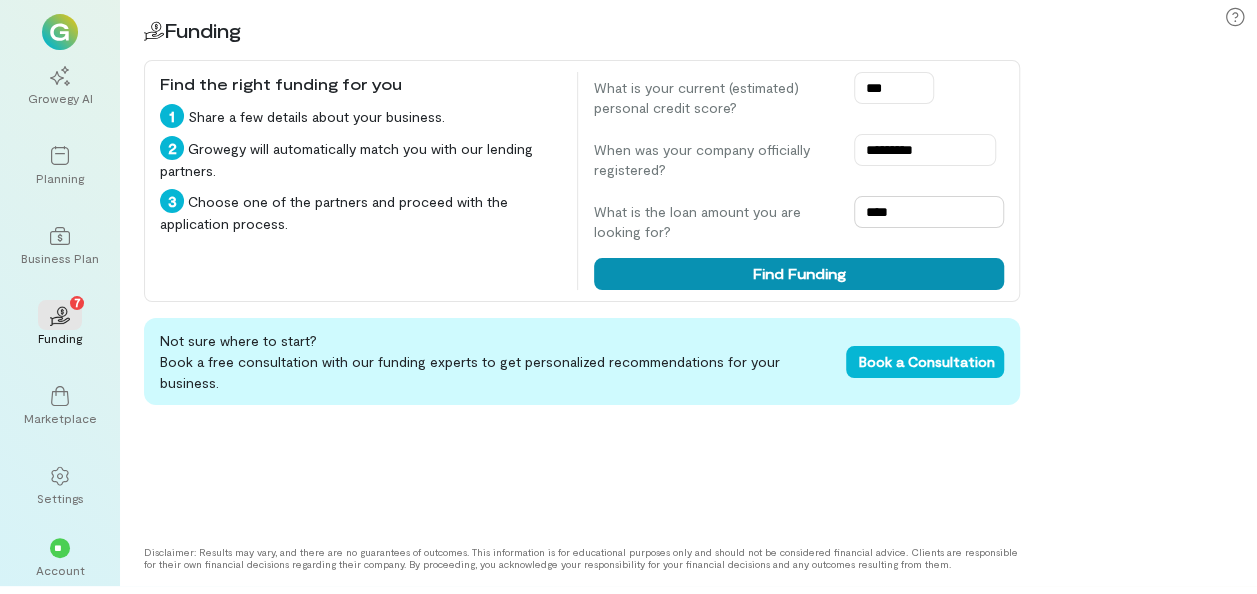type on "****" 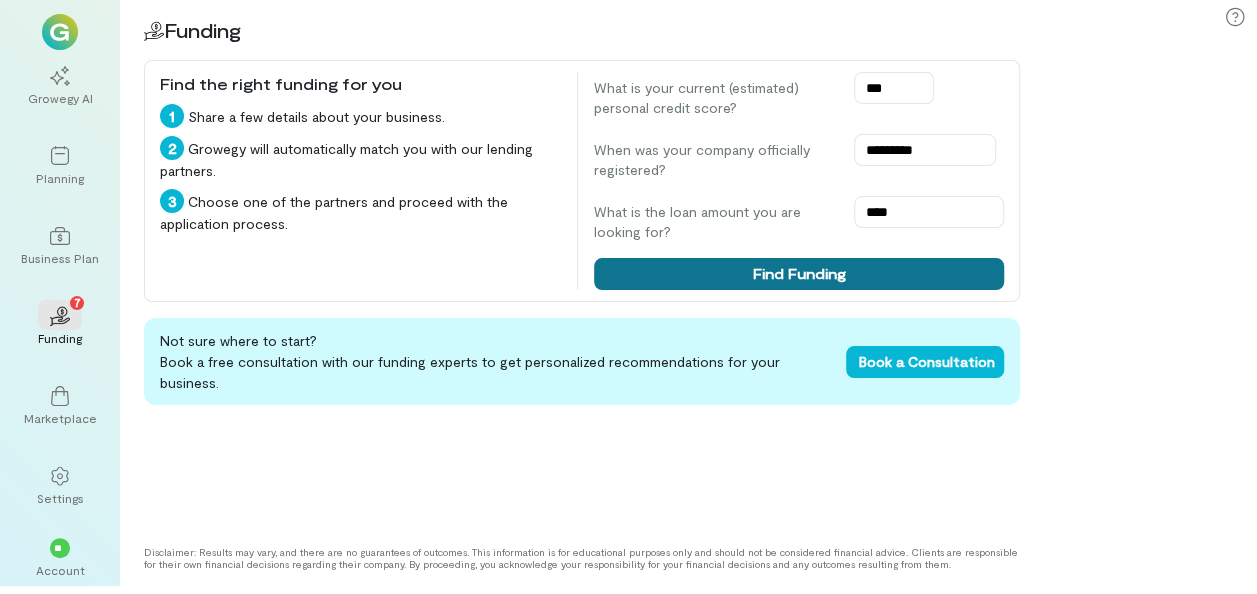 click on "Find Funding" at bounding box center (799, 274) 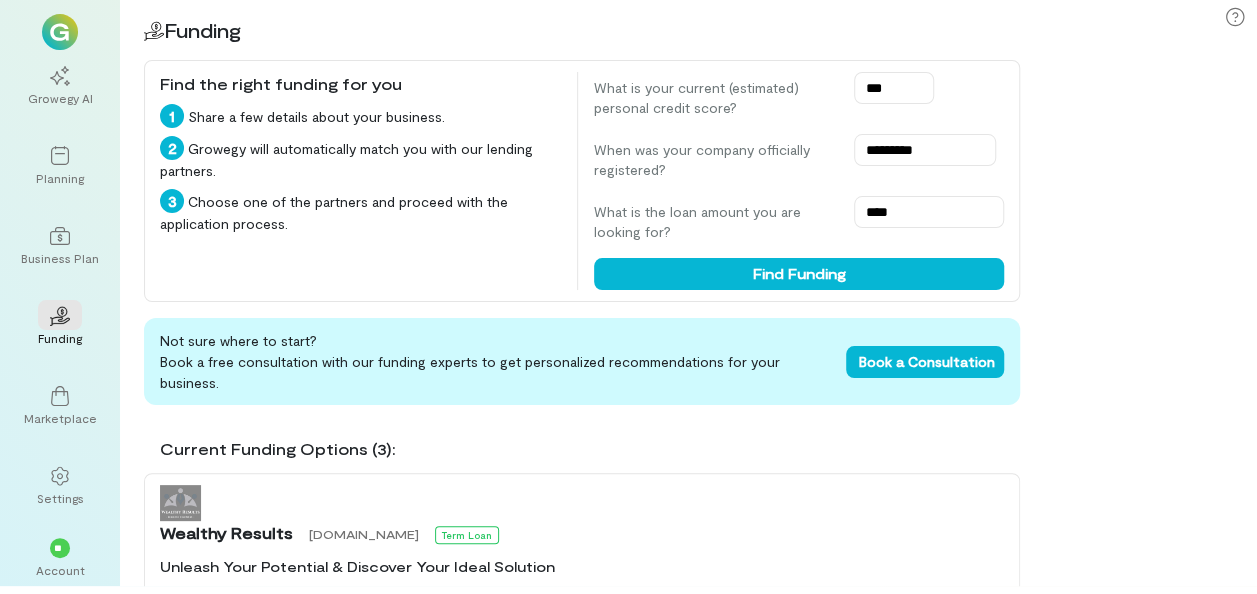 click on "02  Funding Find the right funding for you 1   Share a few details about your business. 2   Growegy will automatically match you with our lending partners. 3   Choose one of the partners and proceed with the application process. What is your current (estimated) personal credit score? *** When was your company officially registered? ********* What is the loan amount you are looking for? **** Find Funding Not sure where to start?   Book a free consultation with our funding experts to get personalized recommendations for your business. Book a Consultation Current Funding Options (3): Wealthy Results [DOMAIN_NAME] Term Loan Unleash Your Potential & Discover Your Ideal Solution
Our dedicated team specializes in securing funding that can make the difference.
We work closely with clients while leveraging our expertise to highlight the strategic utilization of funds.
Requirements: 🟢   Personal credit score:  700 + Connect me with the lender Nav [DOMAIN_NAME] Business Credit Card Credit limit: up to $20K" at bounding box center (688, 289) 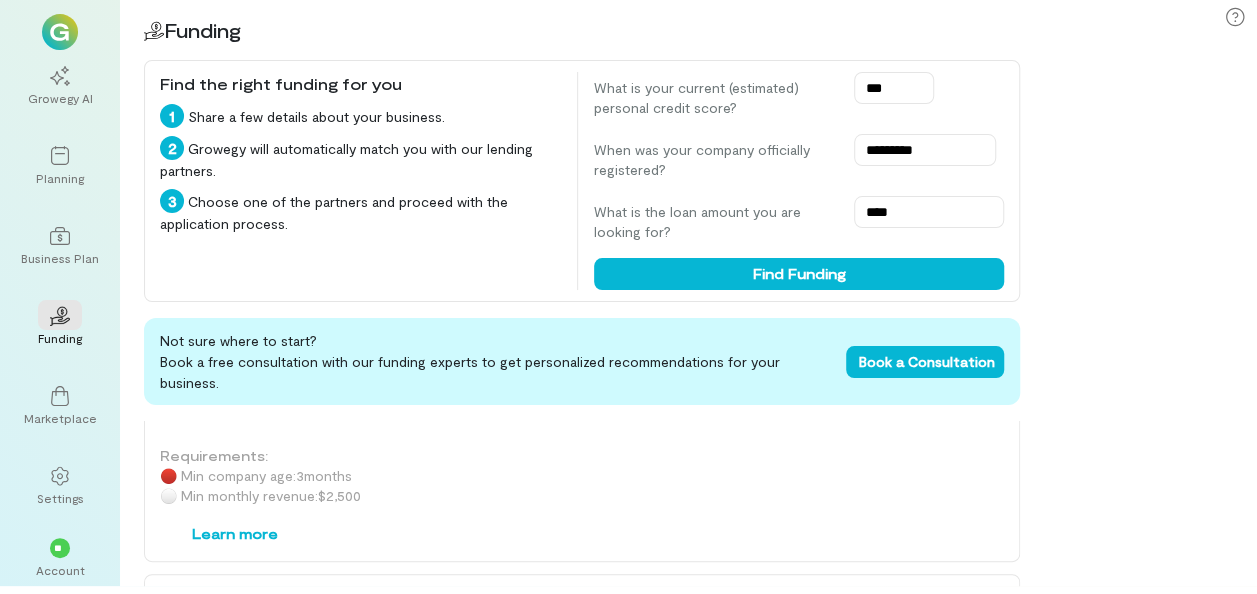 scroll, scrollTop: 2075, scrollLeft: 0, axis: vertical 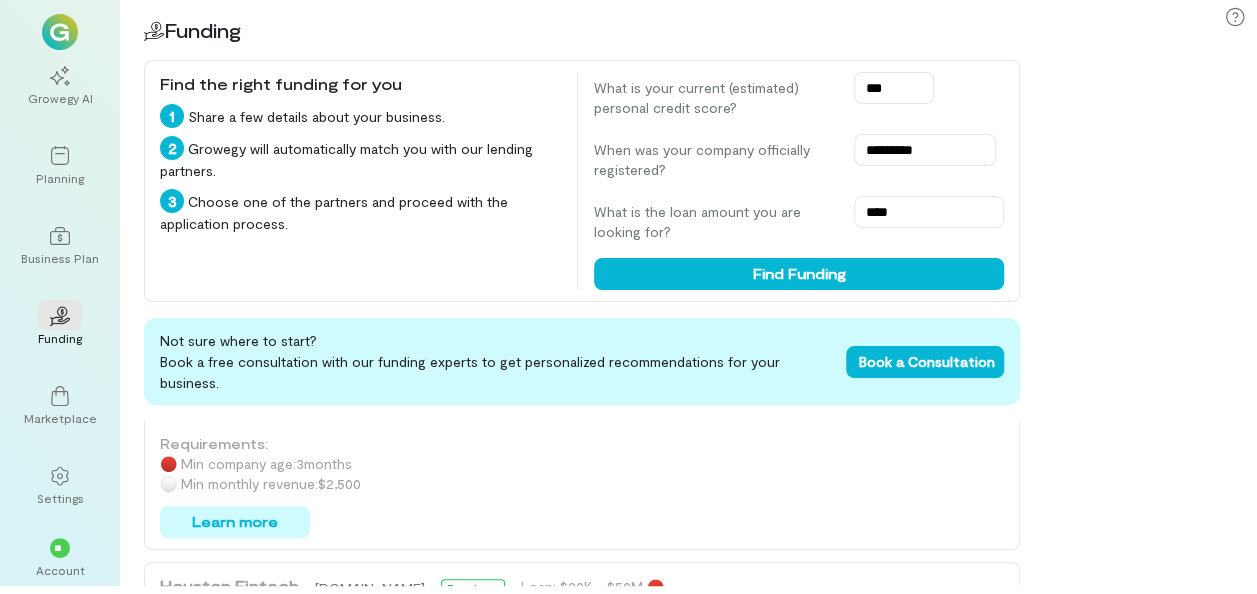click on "Learn more" at bounding box center (235, 522) 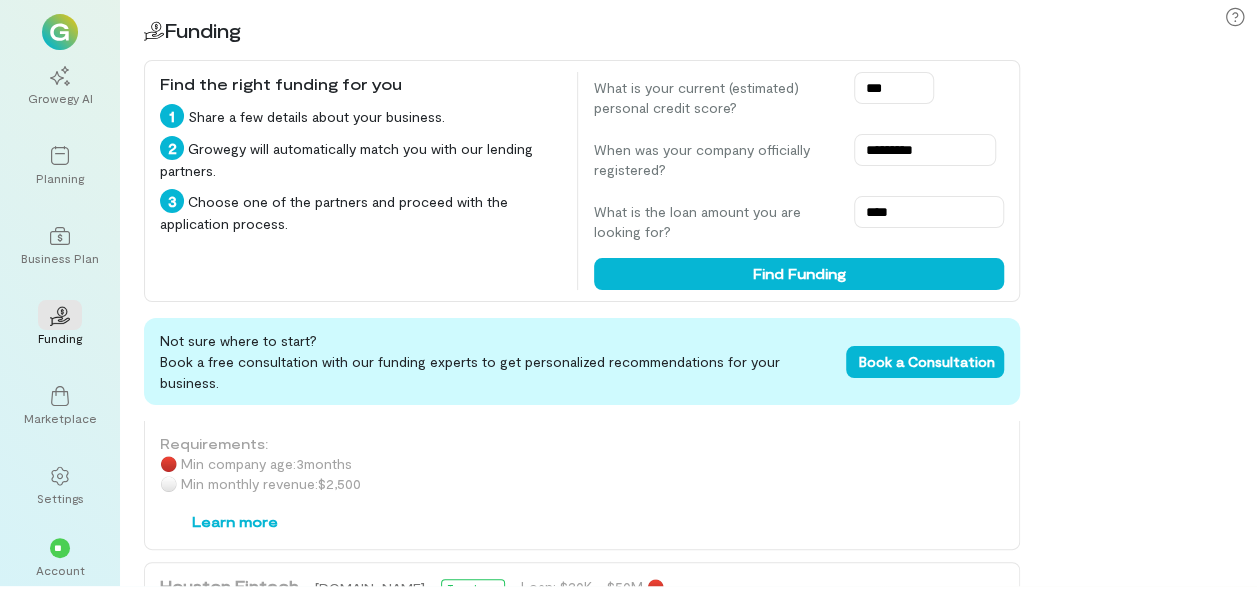 click on "02  Funding Find the right funding for you 1   Share a few details about your business. 2   Growegy will automatically match you with our lending partners. 3   Choose one of the partners and proceed with the application process. What is your current (estimated) personal credit score? *** When was your company officially registered? ********* What is the loan amount you are looking for? **** Find Funding Not sure where to start?   Book a free consultation with our funding experts to get personalized recommendations for your business. Book a Consultation Current Funding Options (3): Wealthy Results [DOMAIN_NAME] Term Loan Unleash Your Potential & Discover Your Ideal Solution
Our dedicated team specializes in securing funding that can make the difference.
We work closely with clients while leveraging our expertise to highlight the strategic utilization of funds.
Requirements: 🟢   Personal credit score:  700 + Connect me with the lender Nav [DOMAIN_NAME] Business Credit Card Credit limit: up to $20K" at bounding box center (688, 289) 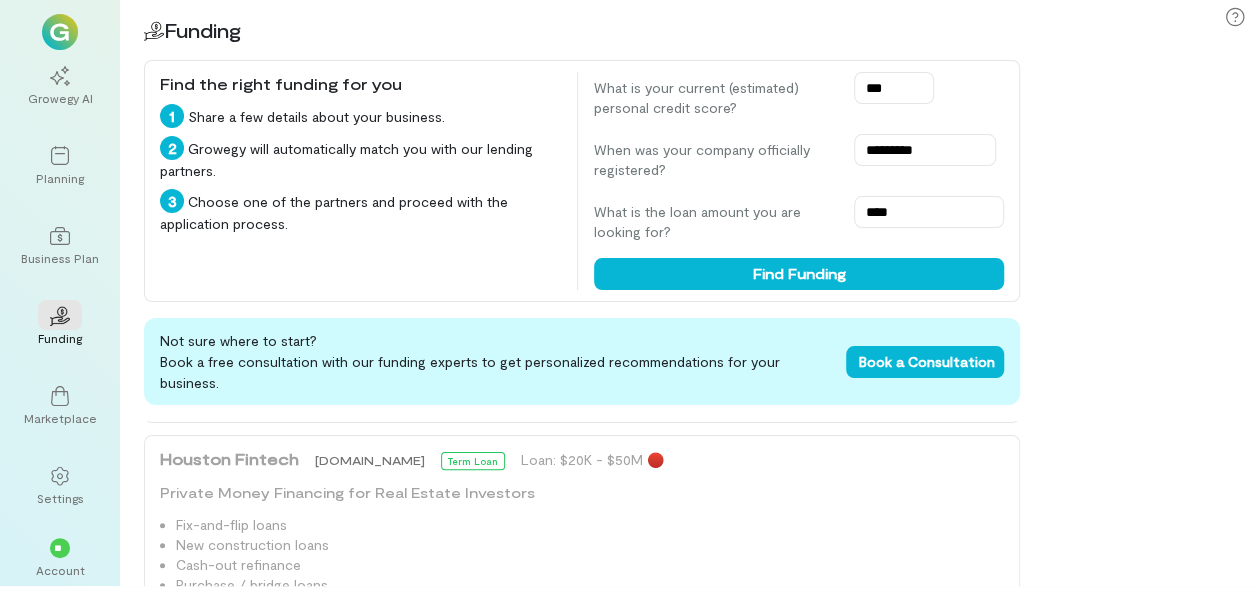 scroll, scrollTop: 2215, scrollLeft: 0, axis: vertical 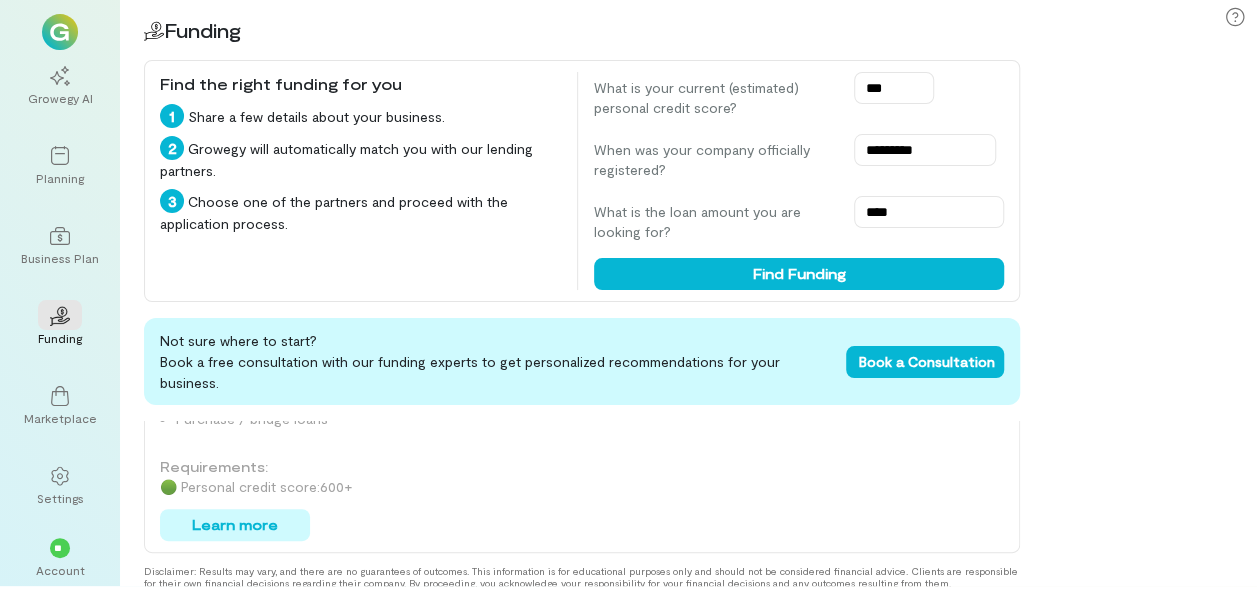 click on "Learn more" at bounding box center [235, 525] 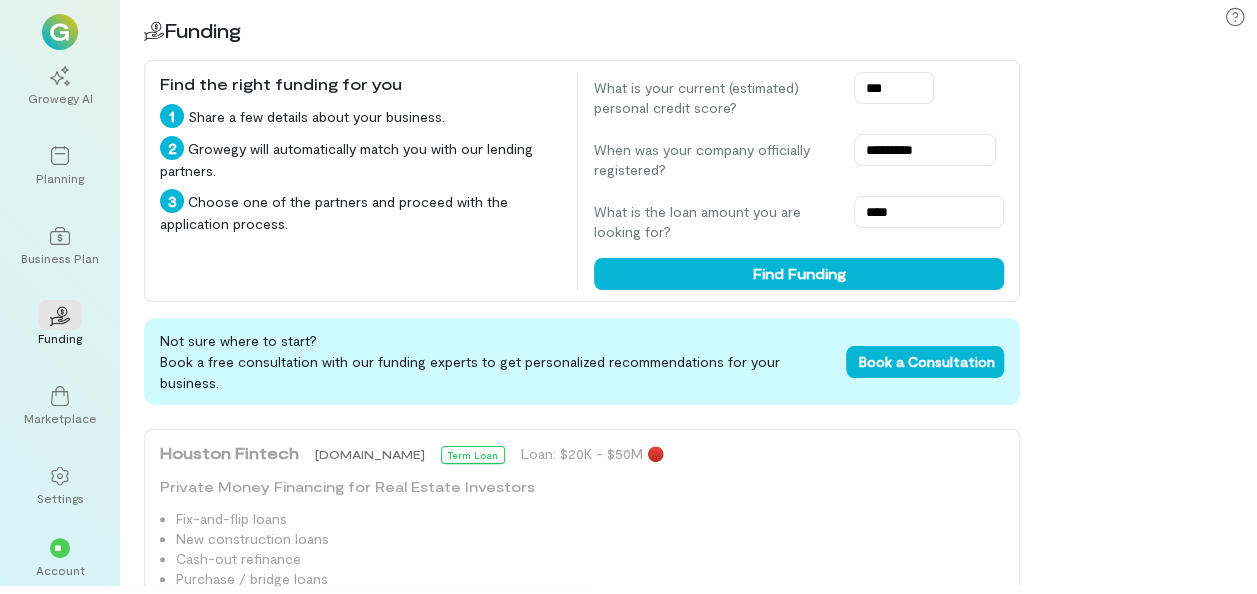 scroll, scrollTop: 2168, scrollLeft: 0, axis: vertical 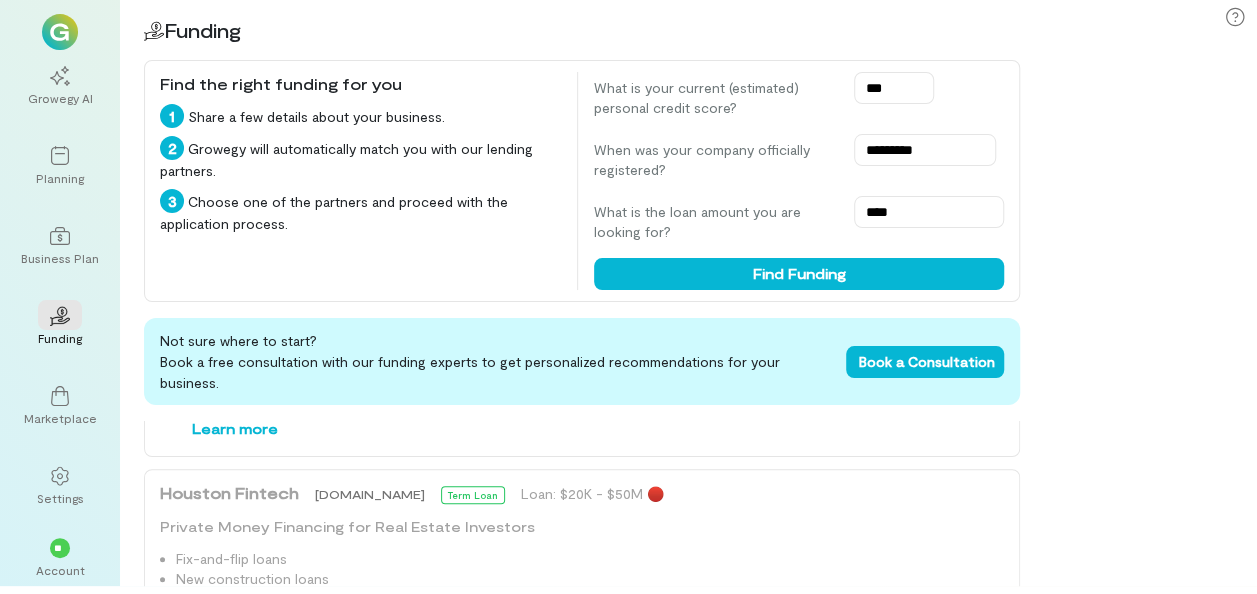click on "Houston Fintech [DOMAIN_NAME] Term Loan Loan: $20K - $50M    🔴 Private Money Financing for Real Estate Investors
Fix-and-flip loans
New construction loans
Cash-out refinance
Purchase / bridge loans
Requirements: 🟢   Personal credit score:  600 + Learn more" at bounding box center [582, 611] 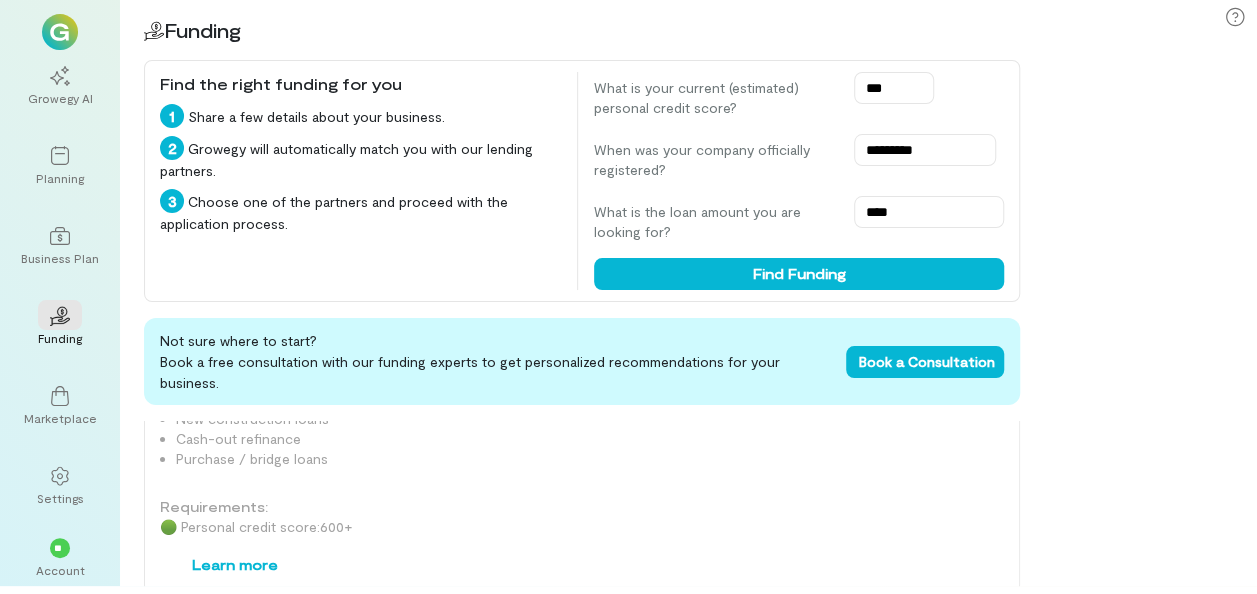 scroll, scrollTop: 2368, scrollLeft: 0, axis: vertical 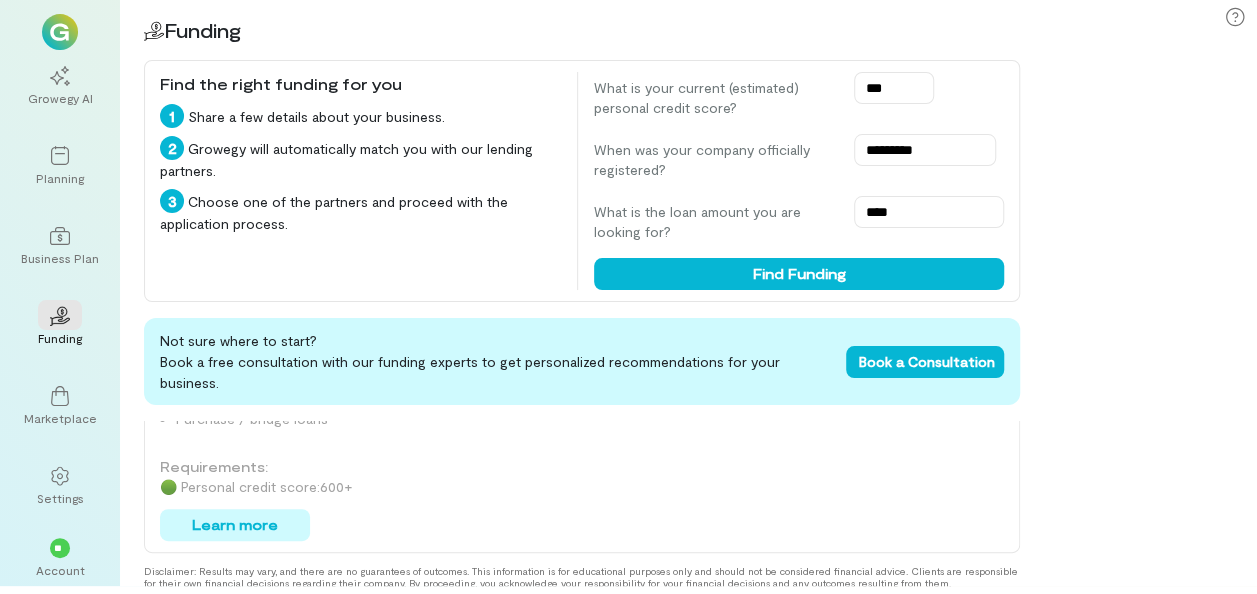 click on "Learn more" at bounding box center [235, 525] 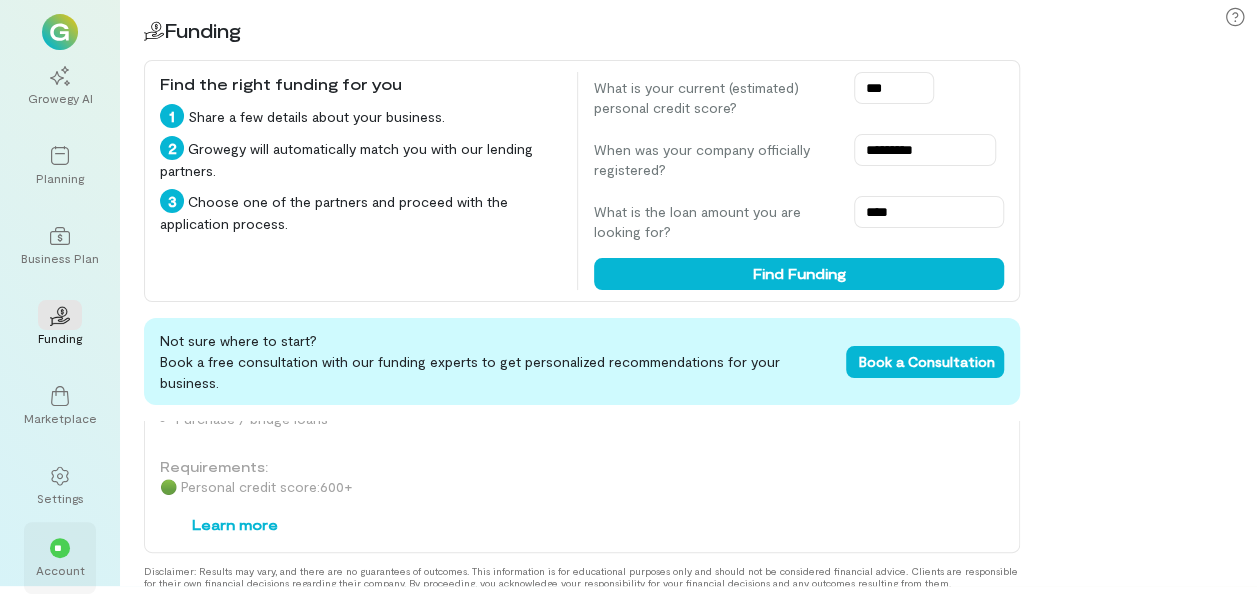 click on "**" at bounding box center [60, 547] 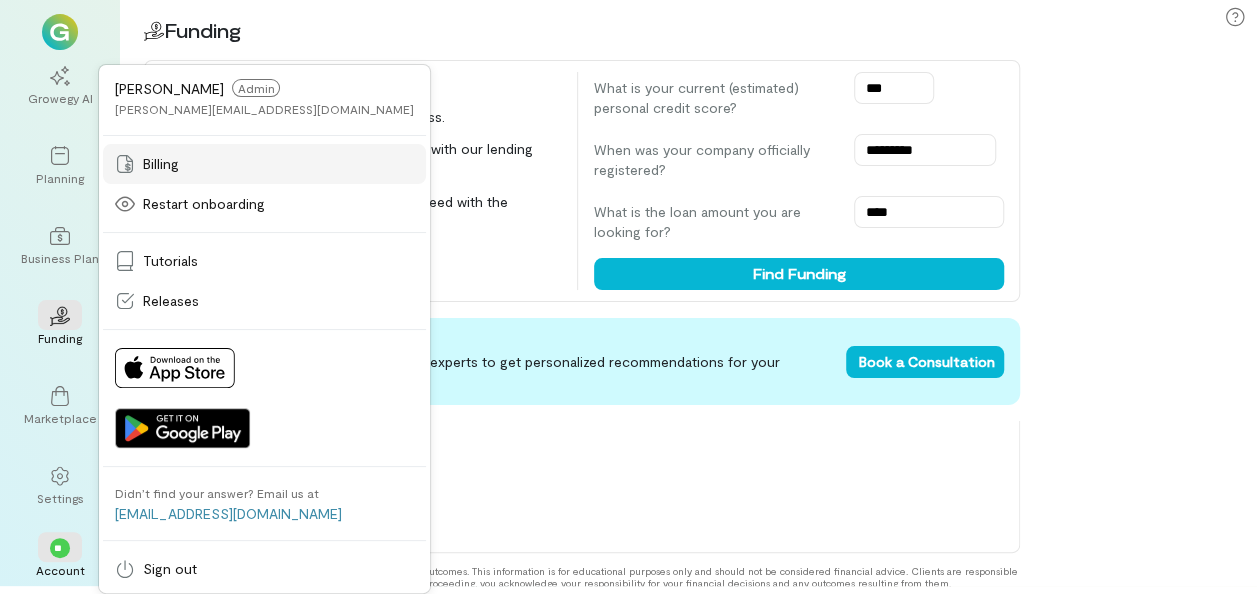 click on "Billing" at bounding box center [264, 164] 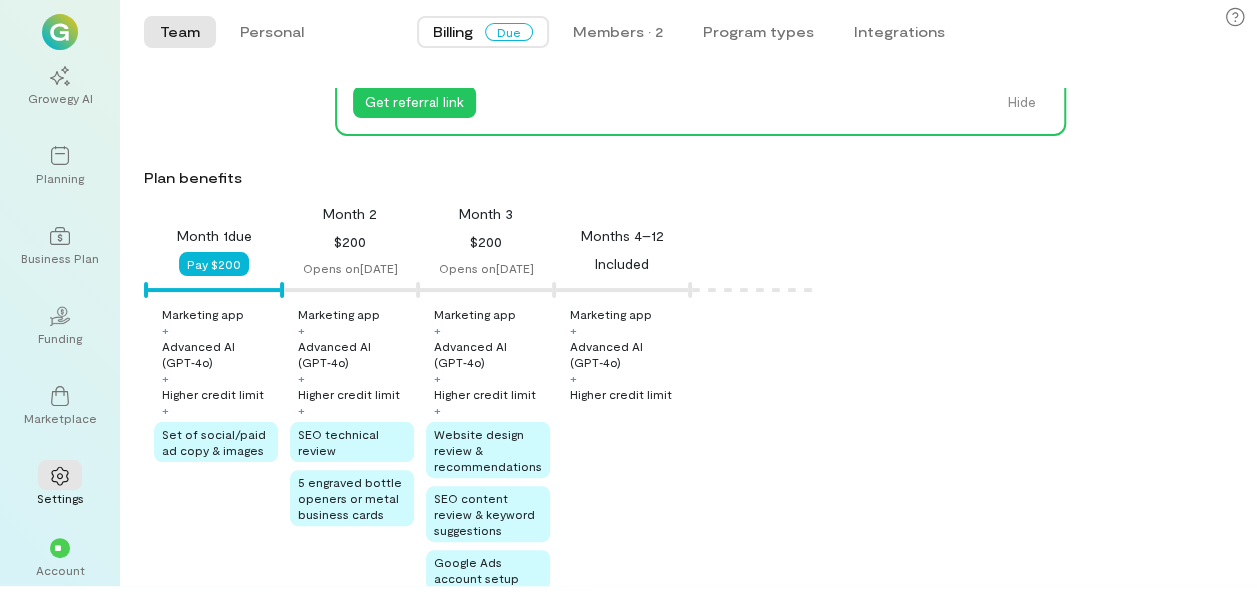 scroll, scrollTop: 210, scrollLeft: 0, axis: vertical 